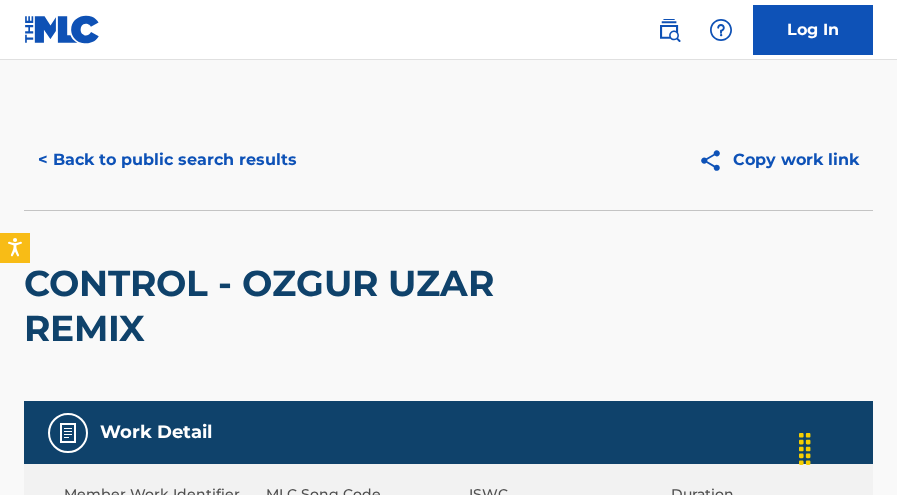 scroll, scrollTop: 1360, scrollLeft: 0, axis: vertical 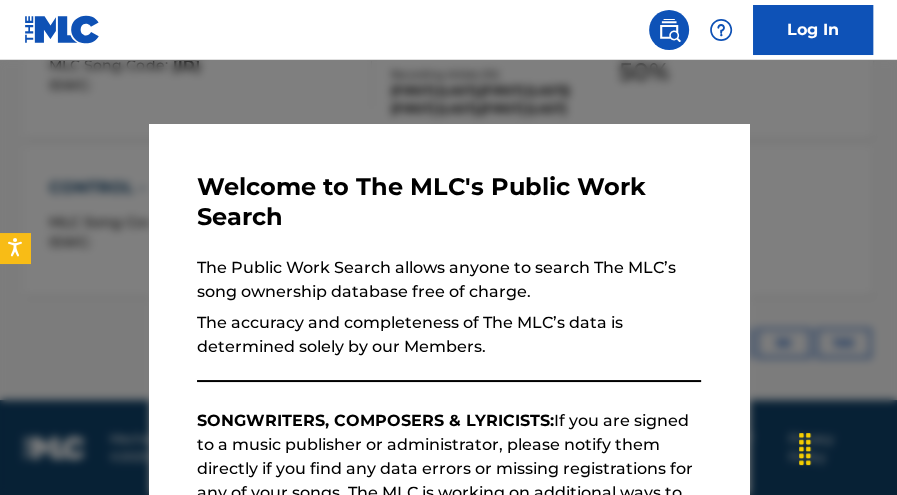 click at bounding box center [448, 307] 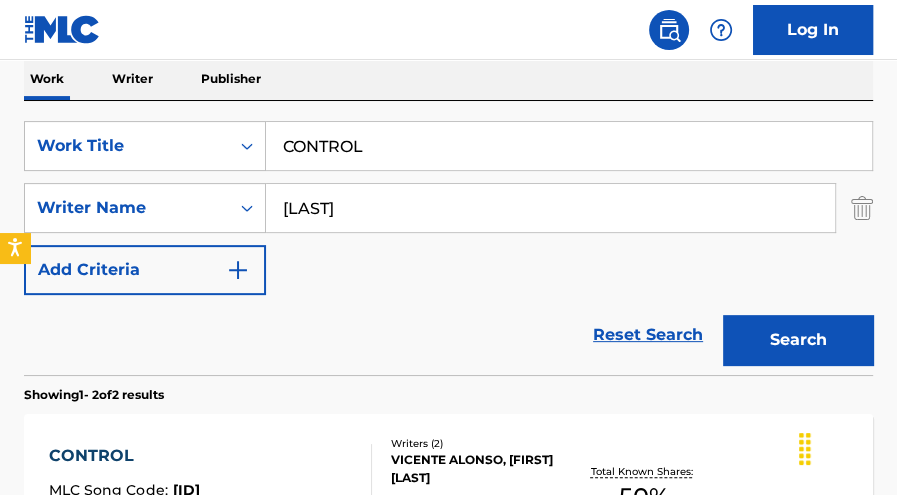 scroll, scrollTop: 316, scrollLeft: 0, axis: vertical 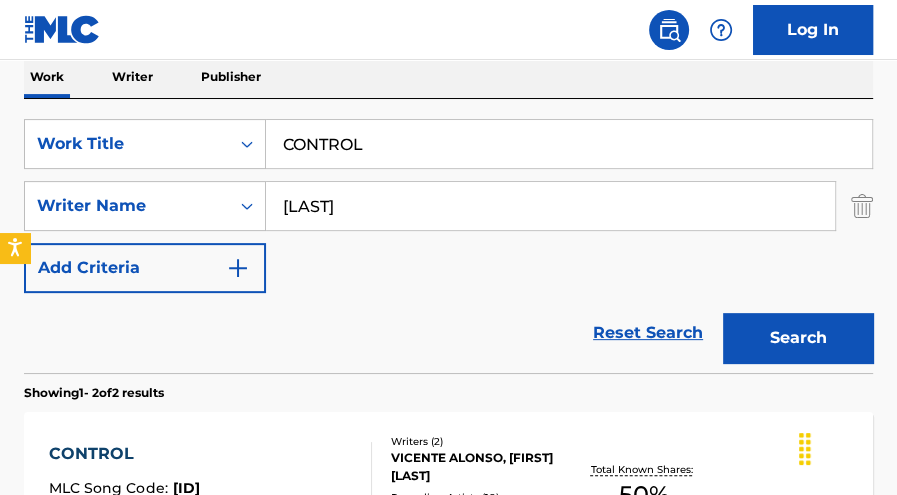 drag, startPoint x: 389, startPoint y: 139, endPoint x: 219, endPoint y: 79, distance: 180.27756 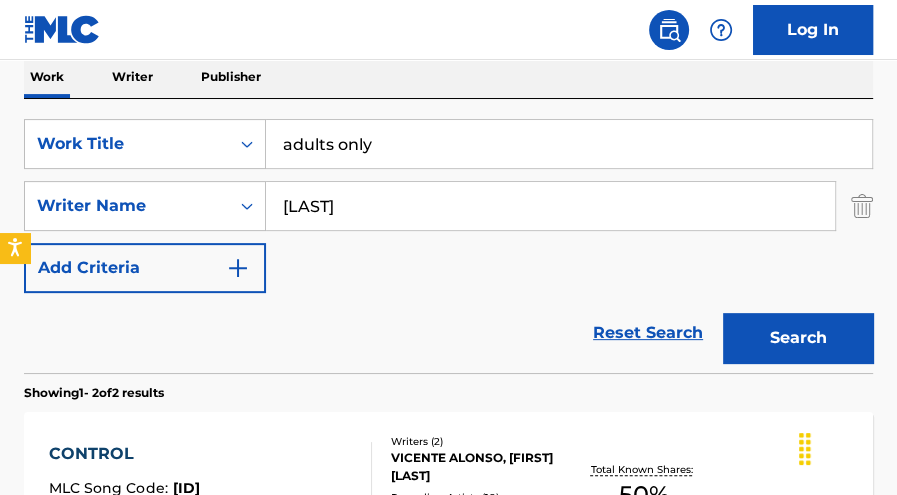 type on "adults only" 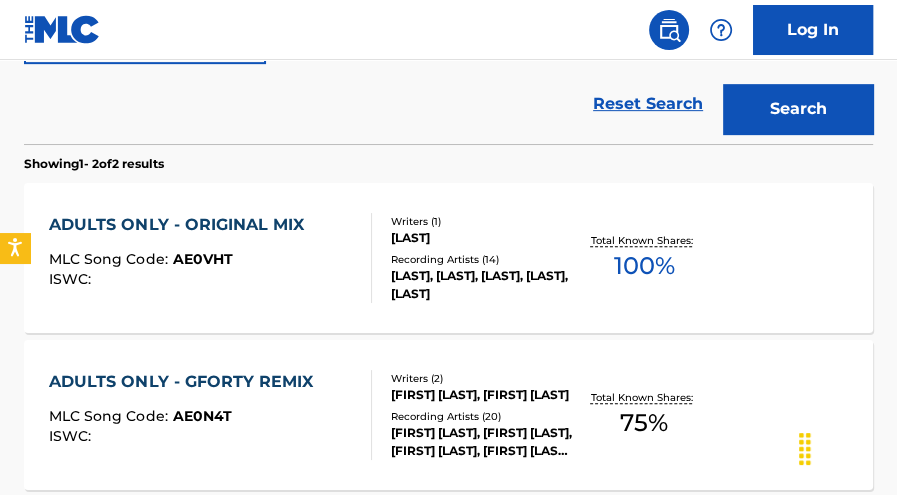 scroll, scrollTop: 546, scrollLeft: 0, axis: vertical 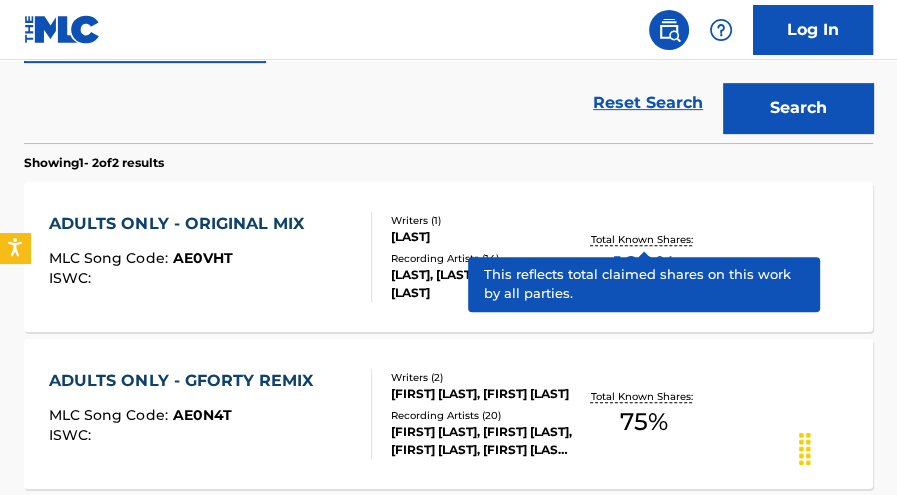 click on "Total Known Shares:" at bounding box center [644, 239] 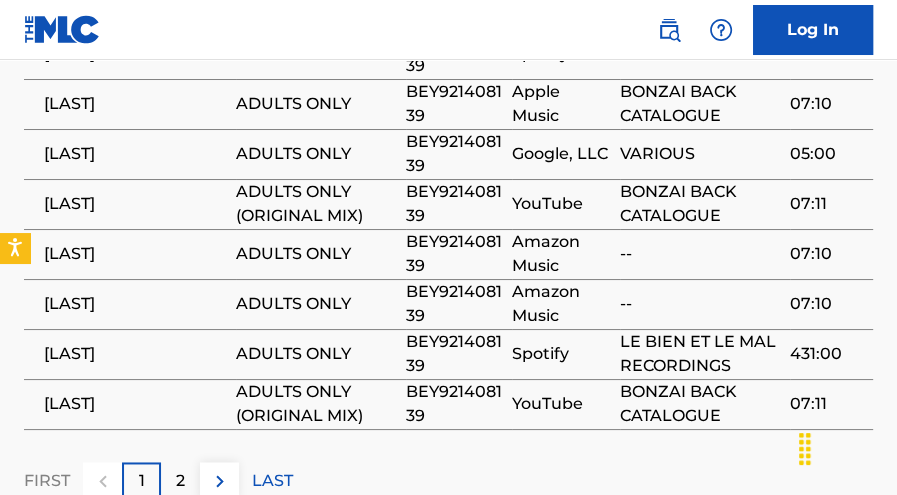 scroll, scrollTop: 1615, scrollLeft: 0, axis: vertical 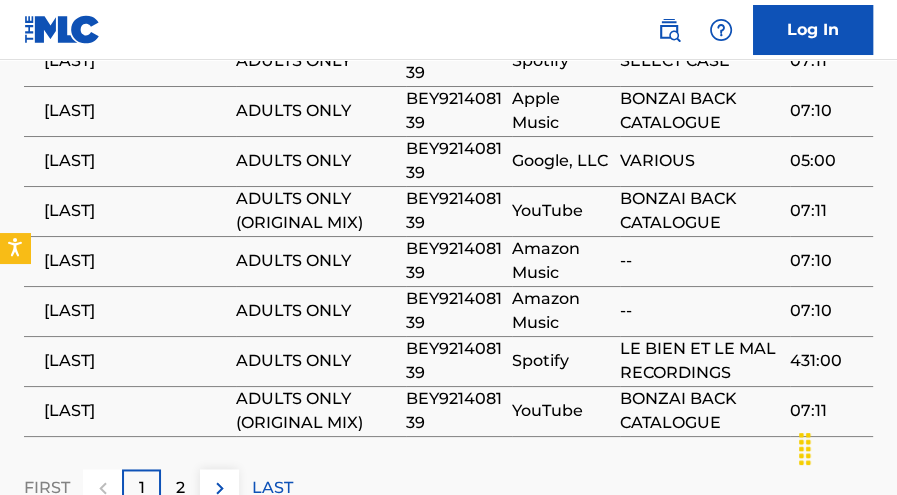 click on "BEY921408139" at bounding box center [454, 261] 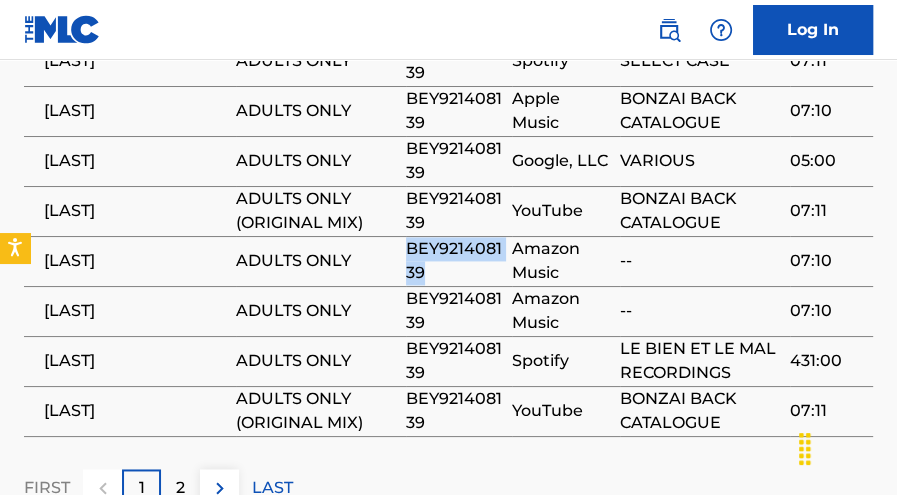 click on "BEY921408139" at bounding box center (454, 261) 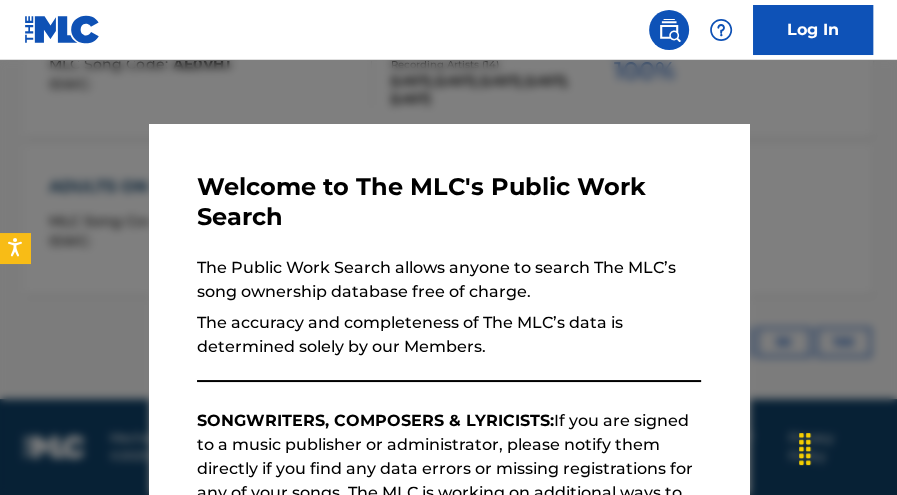 scroll, scrollTop: 660, scrollLeft: 0, axis: vertical 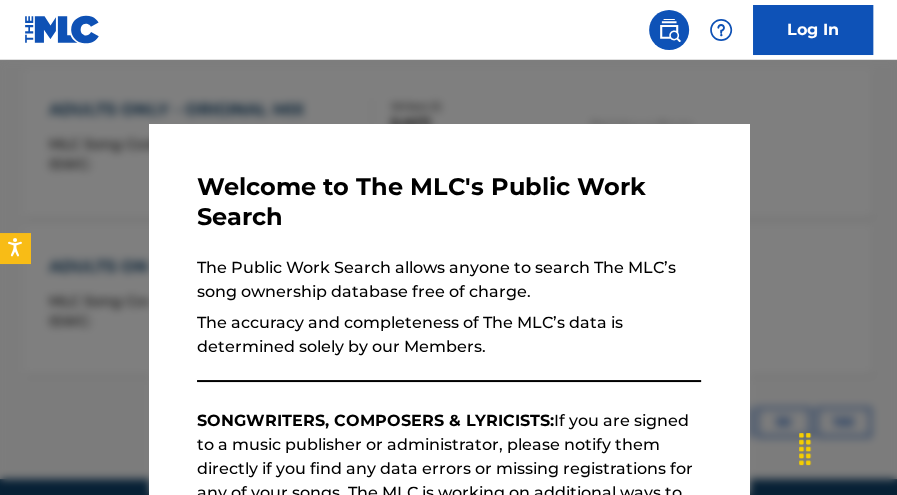 drag, startPoint x: 860, startPoint y: 171, endPoint x: 880, endPoint y: 215, distance: 48.332184 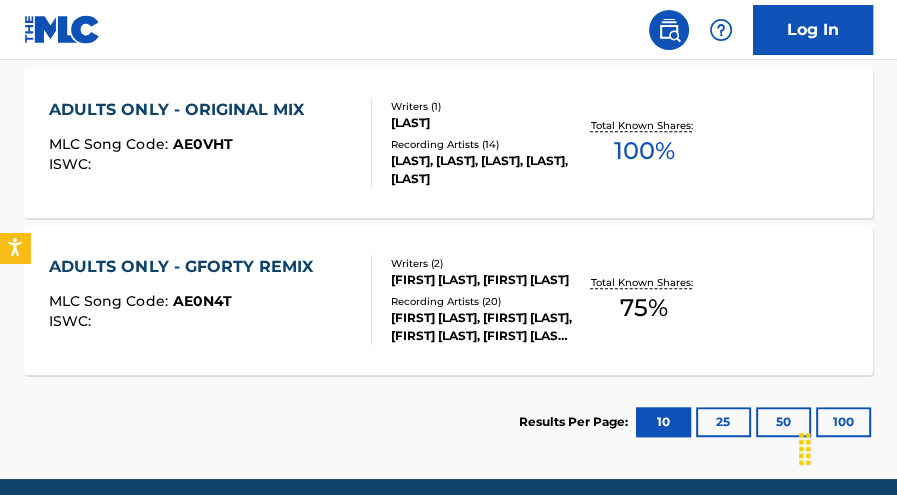 scroll, scrollTop: 643, scrollLeft: 0, axis: vertical 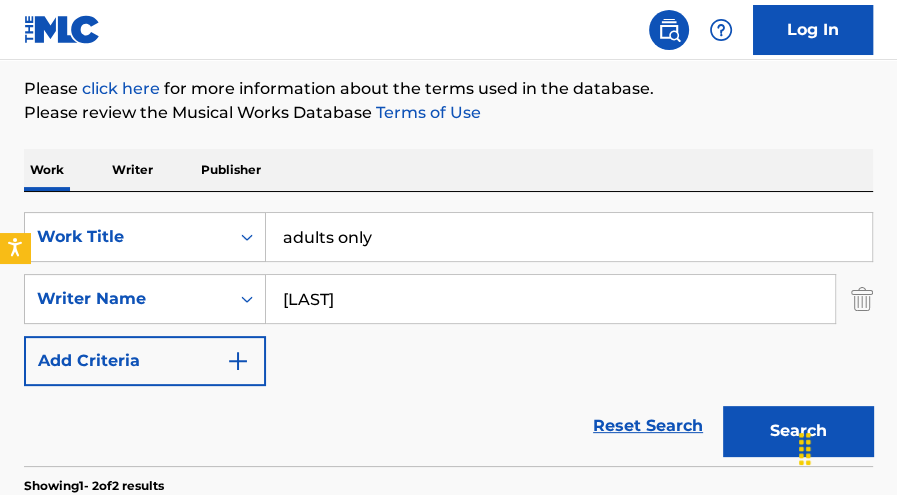 click on "Work Writer Publisher SearchWithCriteria51936ff6-5312-4dee-a25a-e984b03faee0 Work Title adults only SearchWithCriteriadbcbe7e9-7611-4fa7-83f1-e11bd453c260 Writer Name [LAST] Add Criteria Reset Search Search Showing  1  -   2  of  2   results   ADULTS ONLY - ORIGINAL MIX MLC Song Code : AE0VHT ISWC : Writers ( 1 ) [LAST] Recording Artists ( 14 ) [LAST], [LAST], [LAST], [LAST], [LAST] Total Known Shares: 100 % ADULTS ONLY - GFORTY REMIX MLC Song Code : AE0N4T ISWC : Writers ( 2 ) GIORGIO QUARANTA, [LAST] Recording Artists ( 20 ) [LAST],GFORTY, [LAST], [LAST],GFORTY, [LAST], [LAST] Total Known Shares: 75 % Results Per Page: 10 25 50 100" at bounding box center [448, 527] 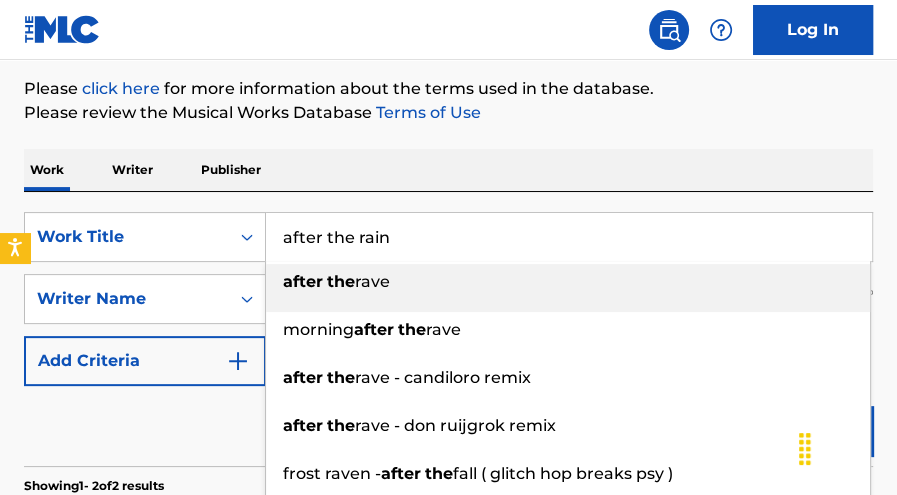 click on "rave" at bounding box center [372, 281] 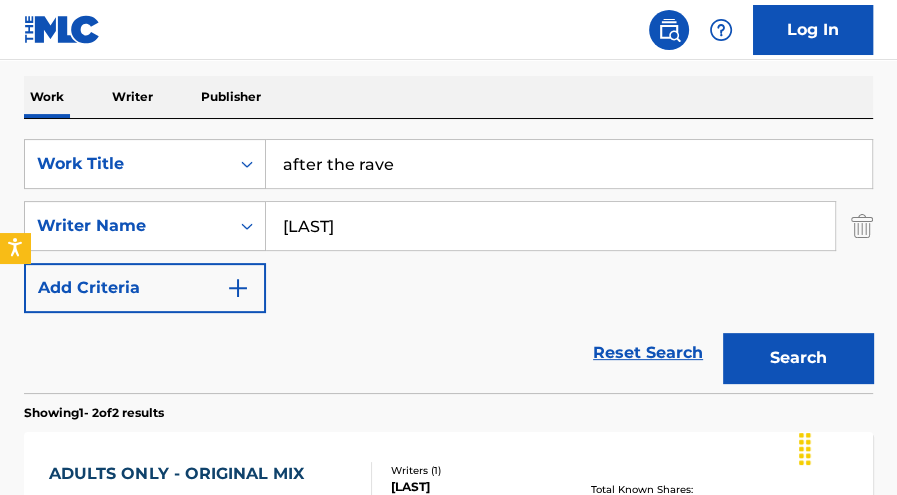 scroll, scrollTop: 310, scrollLeft: 0, axis: vertical 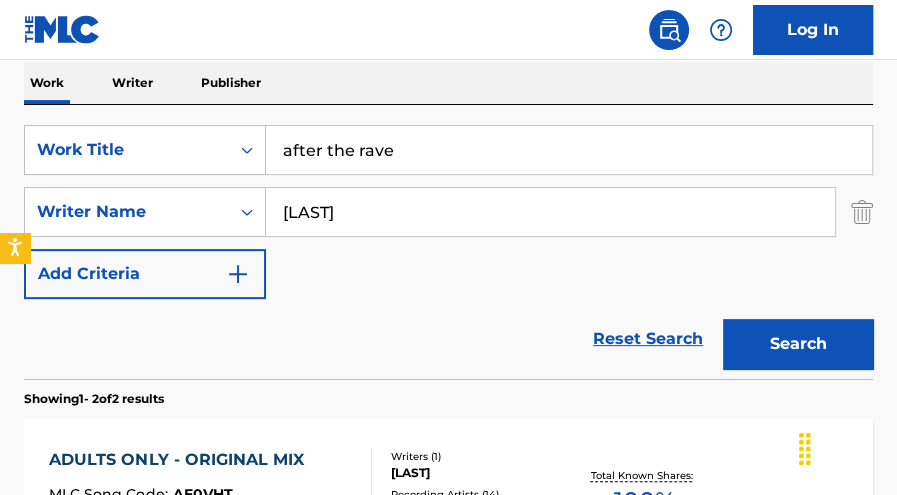 click on "Search" at bounding box center [798, 344] 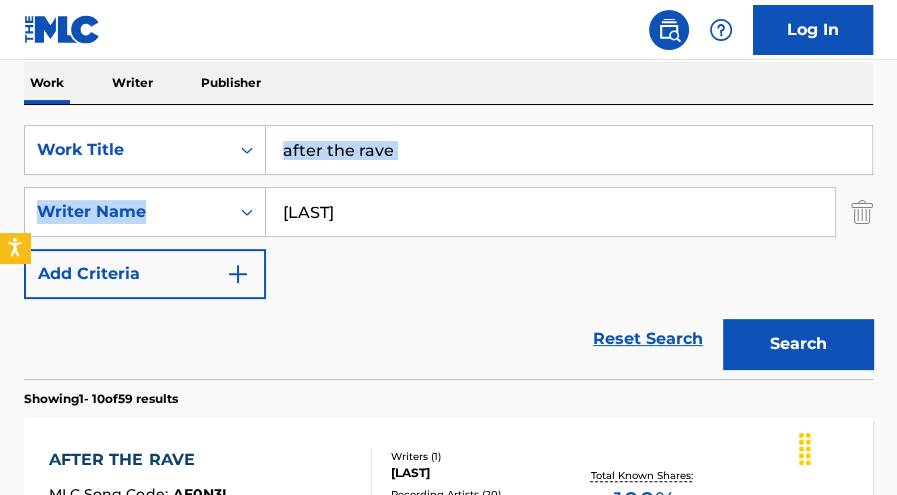 drag, startPoint x: 901, startPoint y: 158, endPoint x: 908, endPoint y: 178, distance: 21.189621 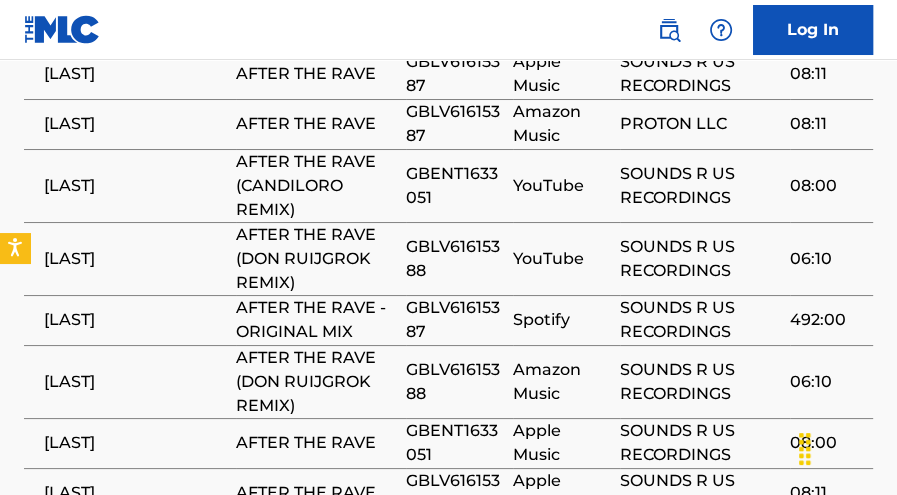 scroll, scrollTop: 1588, scrollLeft: 0, axis: vertical 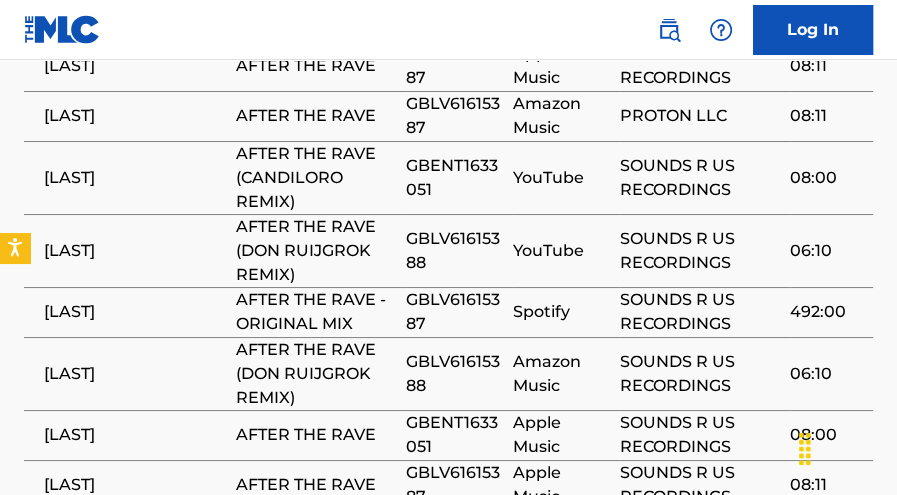 click on "GBLV61615387" at bounding box center [454, 312] 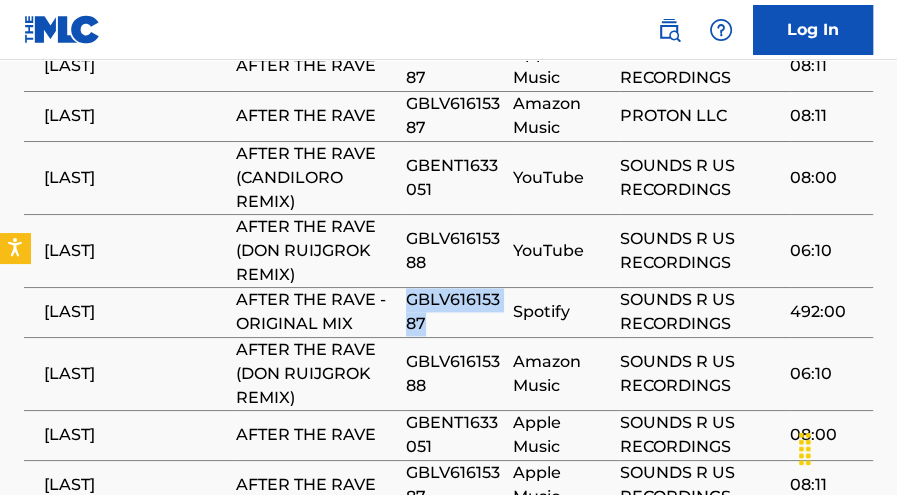 click on "GBLV61615387" at bounding box center (454, 312) 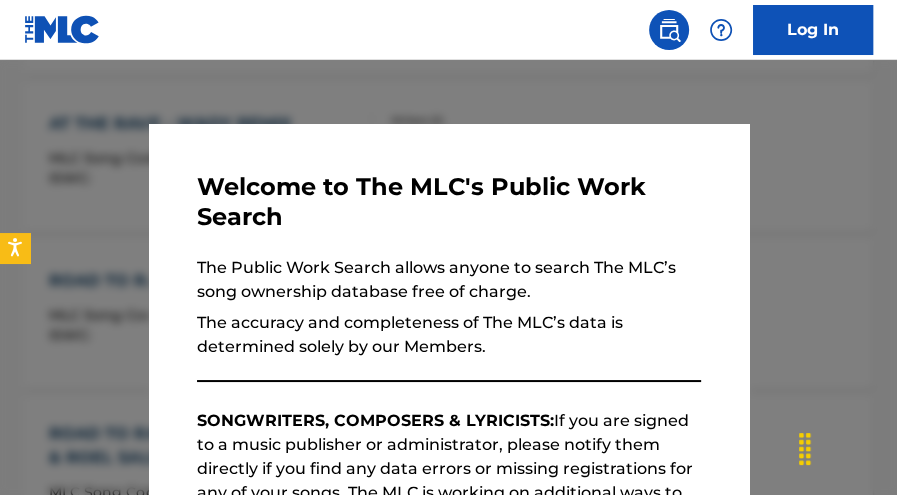 scroll, scrollTop: 310, scrollLeft: 0, axis: vertical 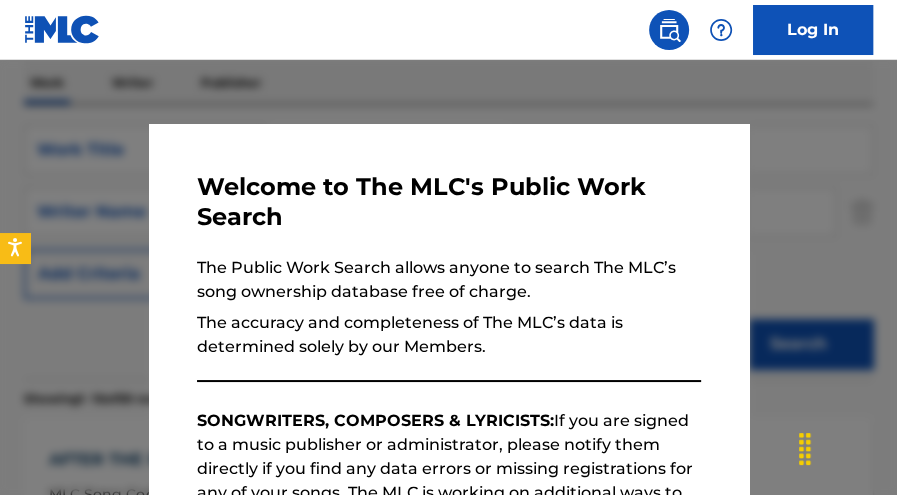 click at bounding box center (448, 307) 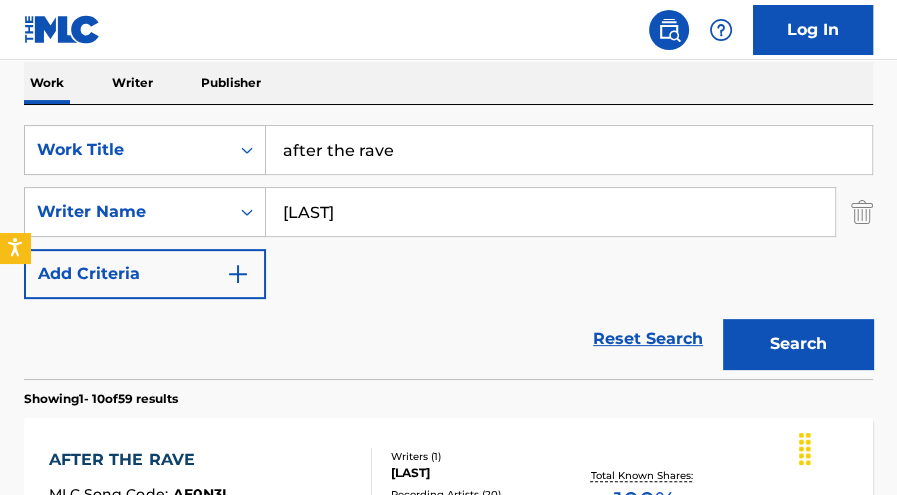 drag, startPoint x: 196, startPoint y: 151, endPoint x: 80, endPoint y: 71, distance: 140.91132 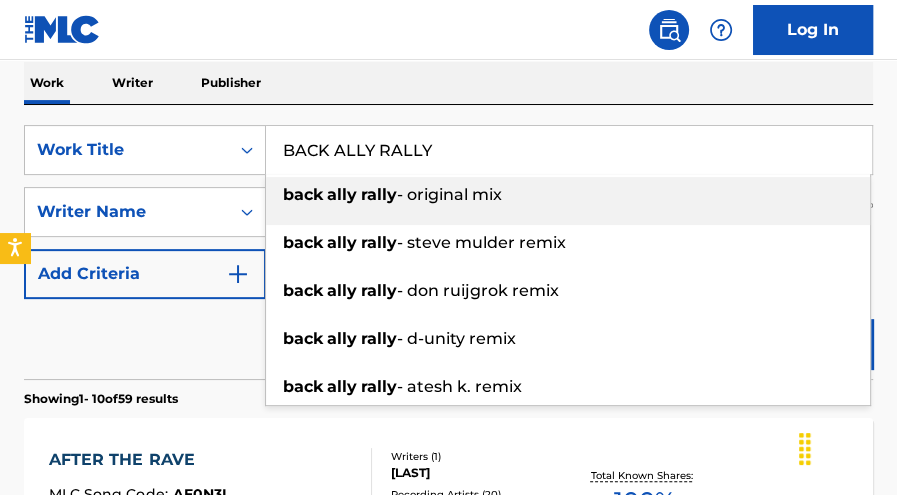 click at bounding box center [359, 194] 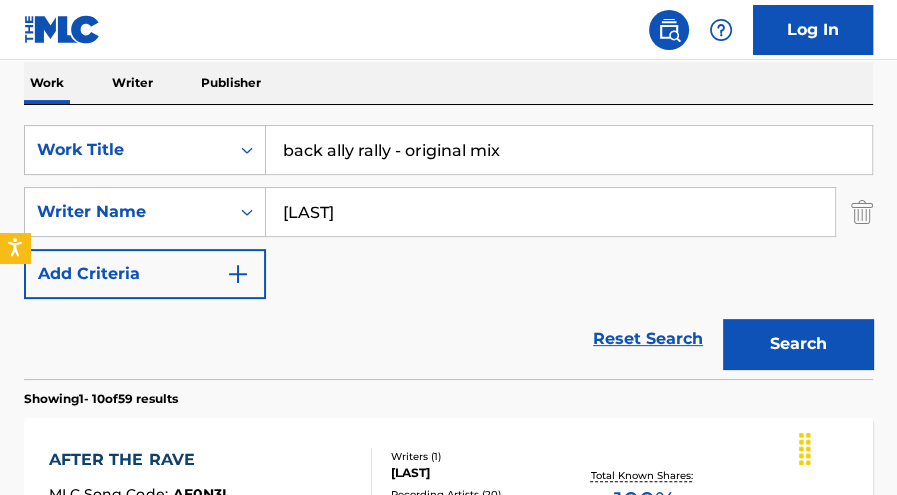 click on "Search" at bounding box center [798, 344] 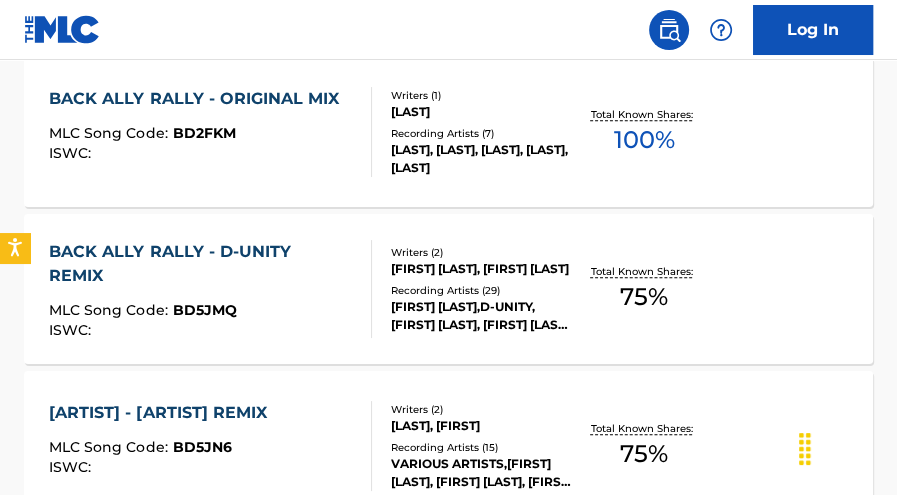 scroll, scrollTop: 679, scrollLeft: 0, axis: vertical 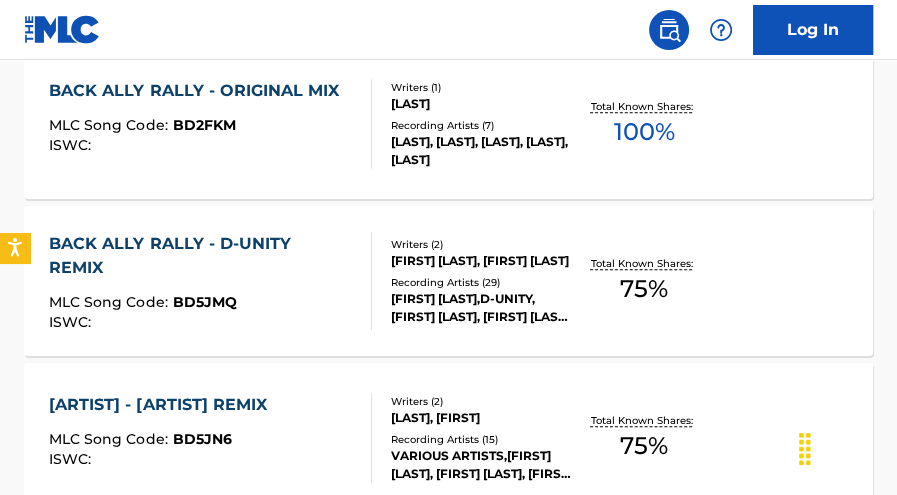 click on "100 %" at bounding box center [644, 132] 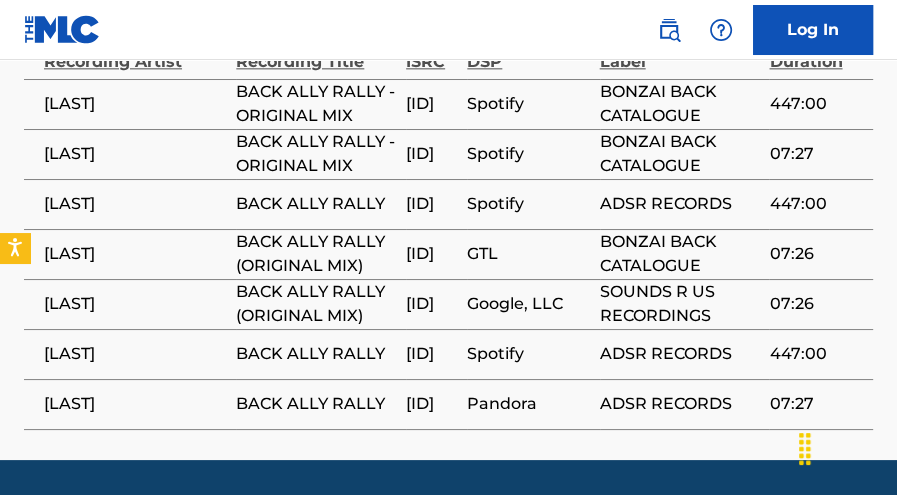 scroll, scrollTop: 1475, scrollLeft: 0, axis: vertical 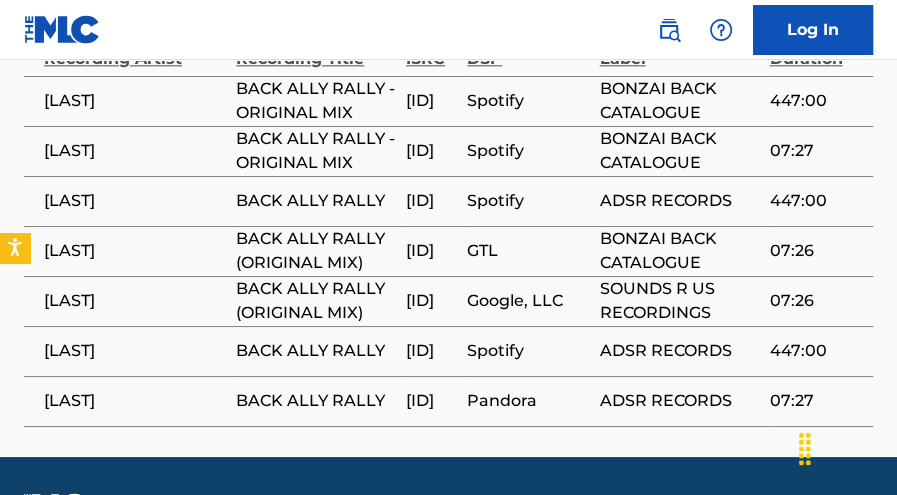 click on "[ID]" at bounding box center [431, 251] 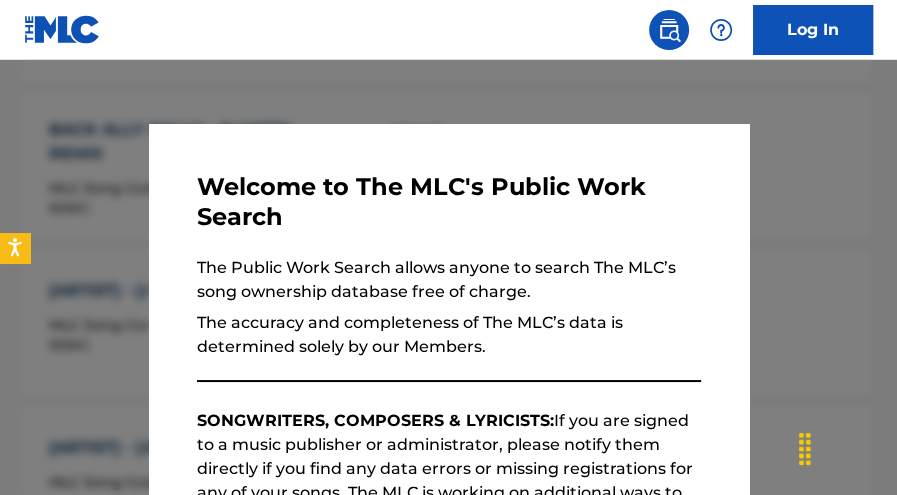 click at bounding box center [448, 307] 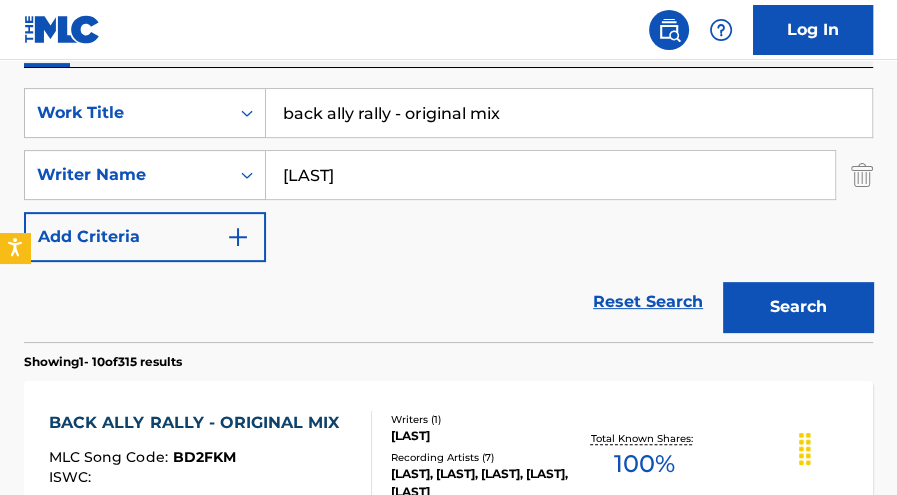 scroll, scrollTop: 303, scrollLeft: 0, axis: vertical 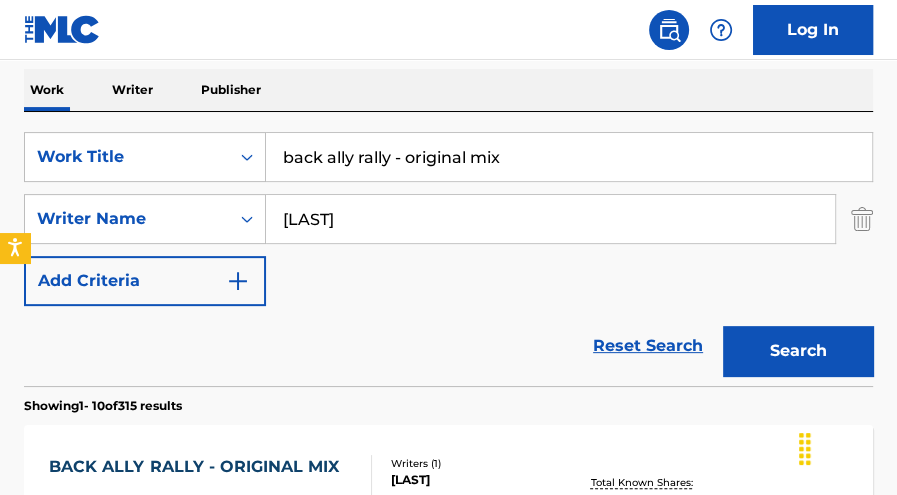drag, startPoint x: 68, startPoint y: 37, endPoint x: -36, endPoint y: 15, distance: 106.30146 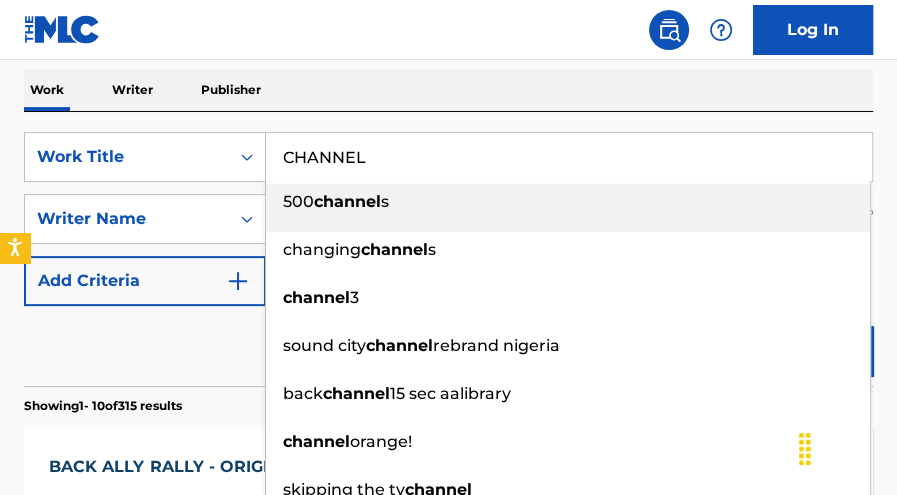 type on "CHANNEL" 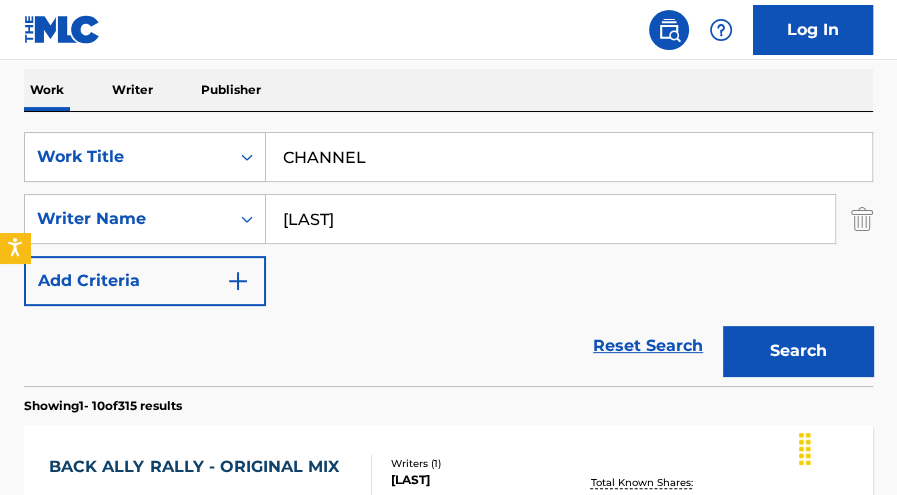 click on "Search" at bounding box center (798, 351) 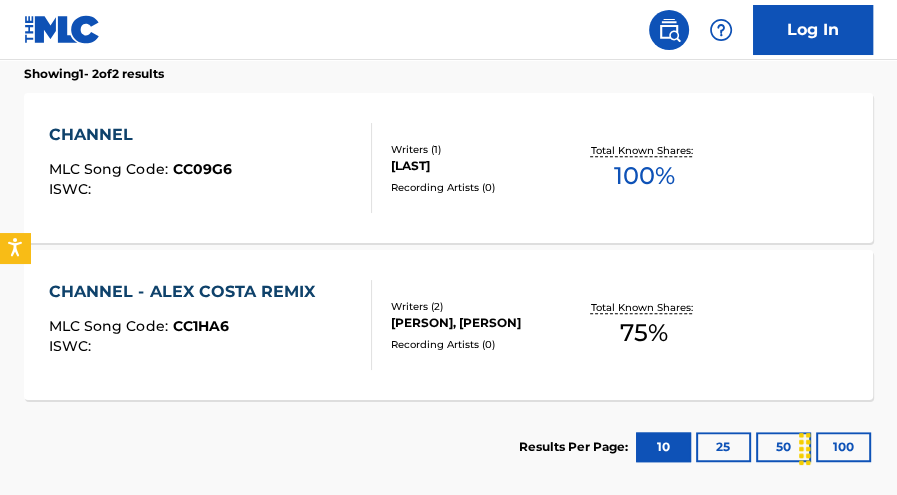scroll, scrollTop: 632, scrollLeft: 0, axis: vertical 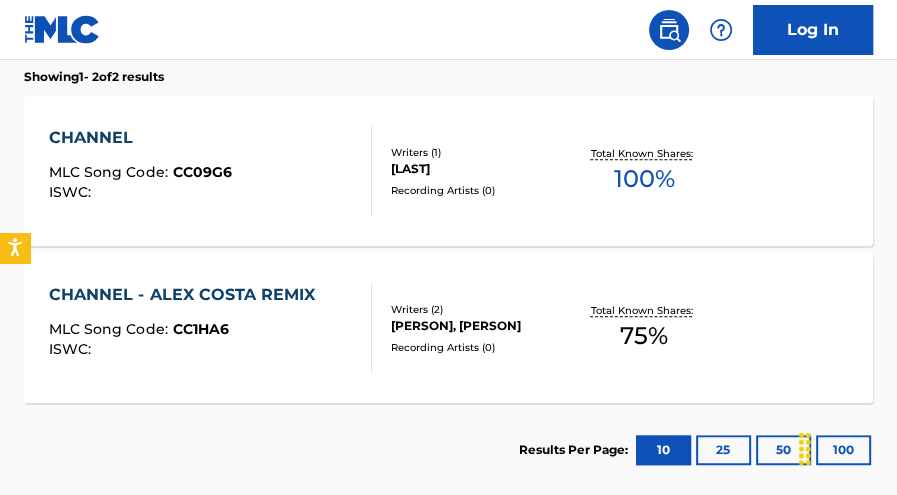 click on "Total Known Shares: 100 %" at bounding box center (644, 171) 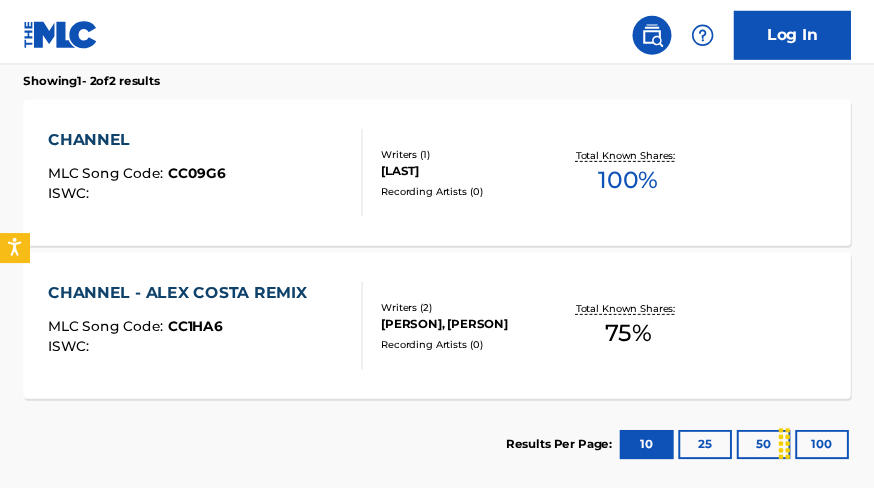 scroll, scrollTop: 0, scrollLeft: 0, axis: both 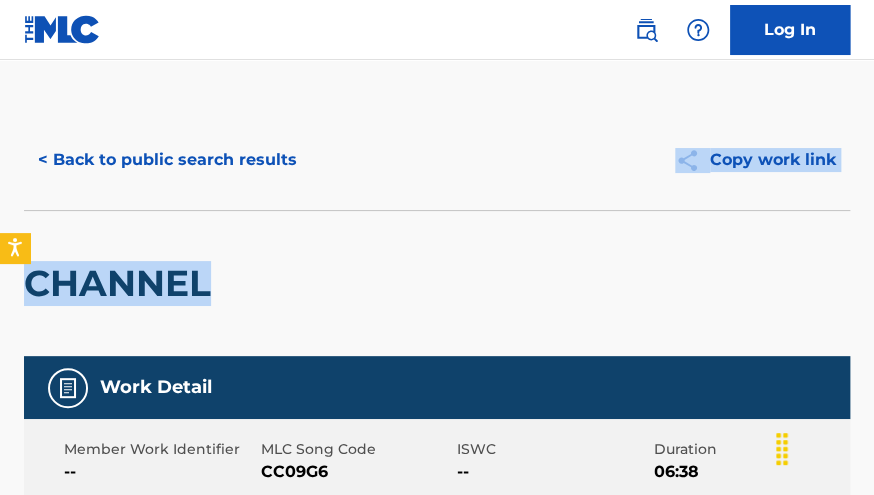 drag, startPoint x: 871, startPoint y: 136, endPoint x: 878, endPoint y: 260, distance: 124.197426 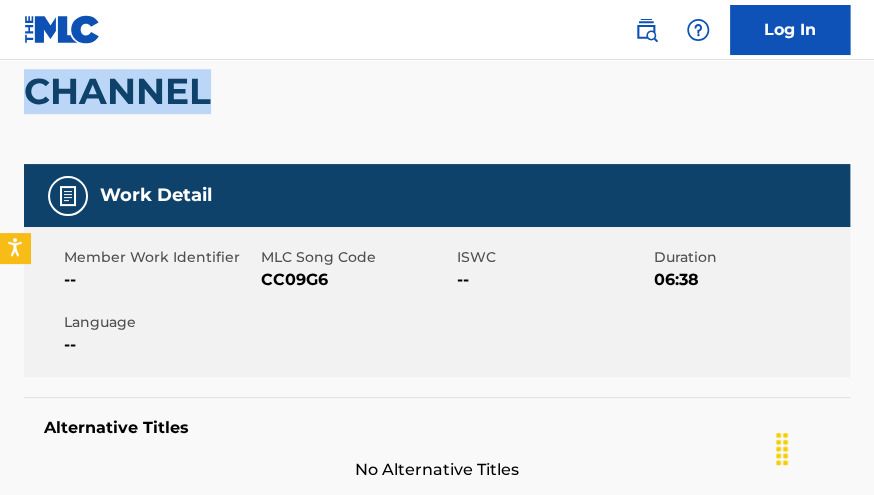 scroll, scrollTop: 188, scrollLeft: 0, axis: vertical 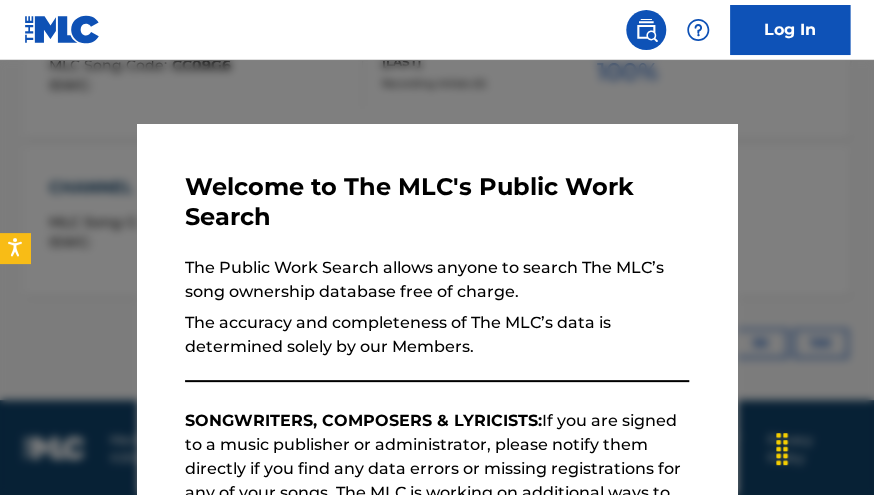 click at bounding box center (437, 307) 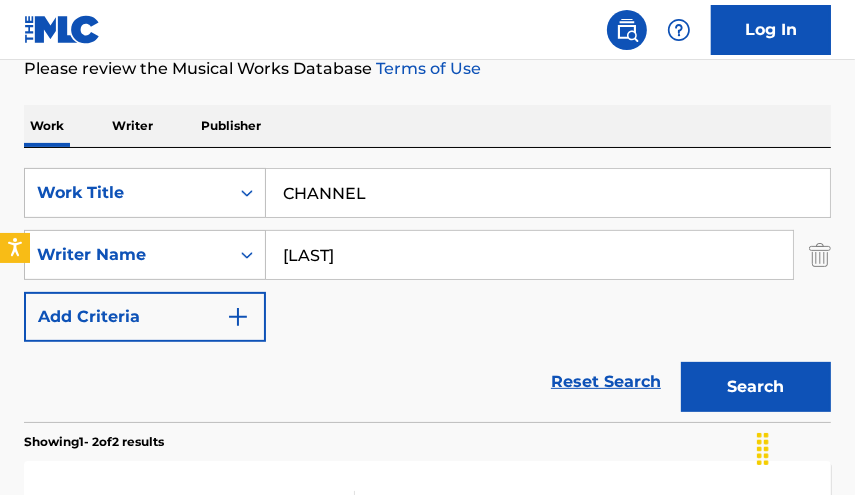 scroll, scrollTop: 271, scrollLeft: 0, axis: vertical 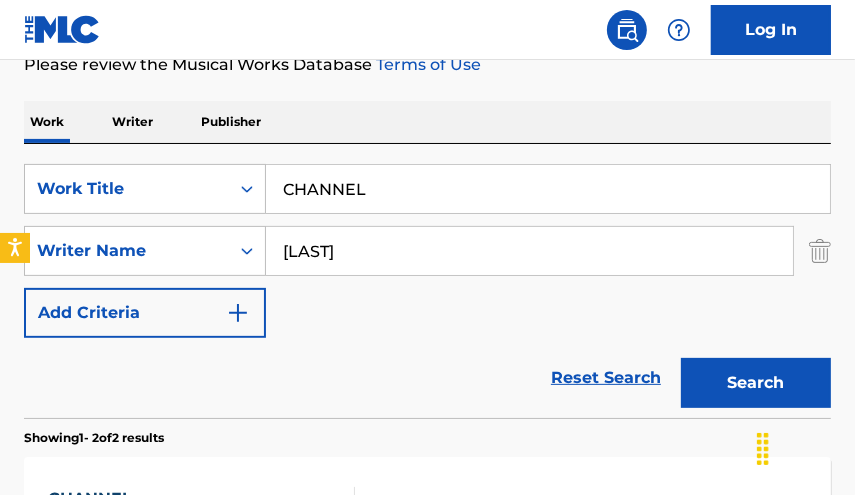 click on "Work Writer Publisher SearchWithCriteria51936ff6-5312-4dee-a25a-e984b03faee0 Work Title CHANNEL SearchWithCriteriadbcbe7e9-7611-4fa7-83f1-e11bd453c260 Writer Name [FIRST] [LAST] Add Criteria Reset Search Search Showing  1  -   2  of  2   results   CHANNEL MLC Song Code : CC09G6 ISWC : Writers ( 1 ) [FIRST] [LAST] Recording Artists ( 0 ) Total Known Shares: 100 % CHANNEL - ALEX COSTA REMIX MLC Song Code : CC1HA6 ISWC : Writers ( 2 ) ALEX COSTA, [FIRST] [LAST] Recording Artists ( 0 ) Total Known Shares: 75 % Results Per Page: 10 25 50 100" at bounding box center [427, 479] 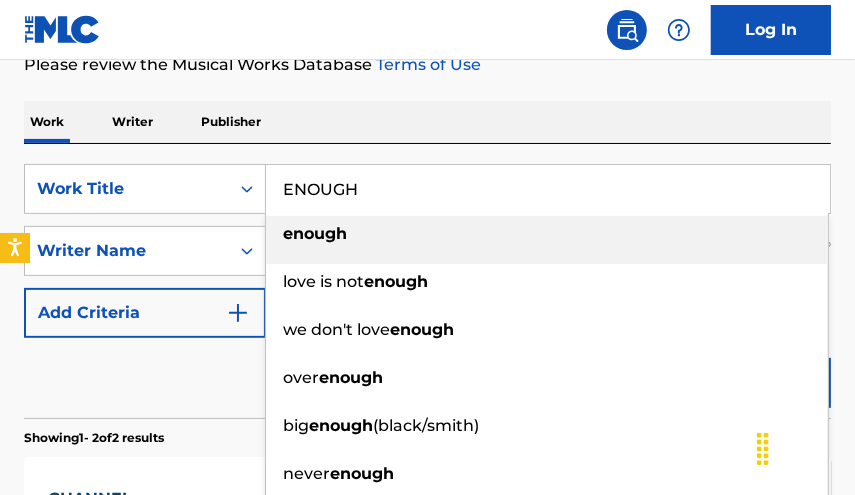type on "ENOUGH" 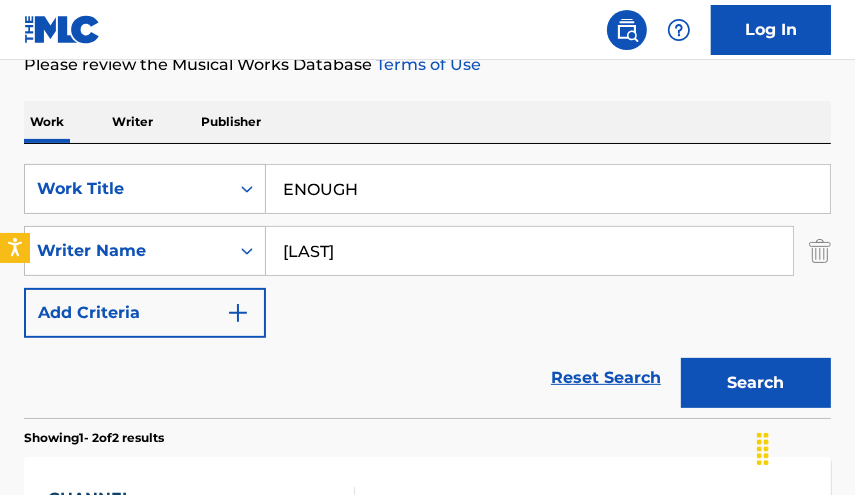 click on "Search" at bounding box center [756, 383] 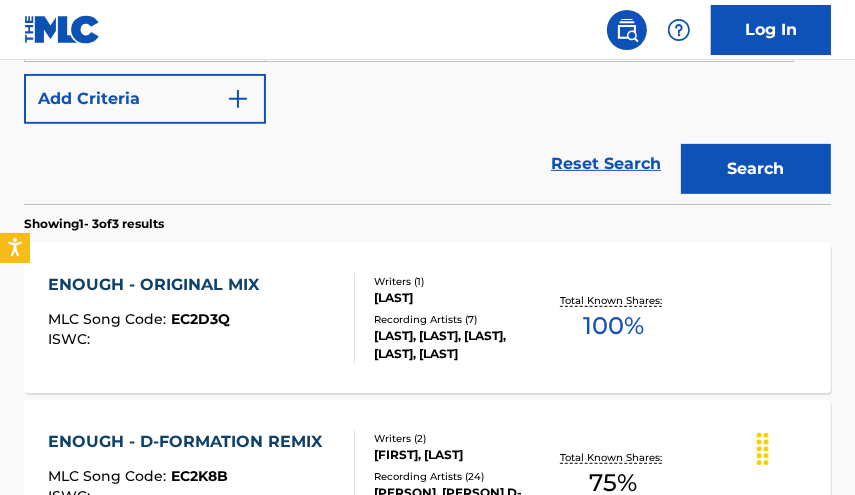 scroll, scrollTop: 536, scrollLeft: 0, axis: vertical 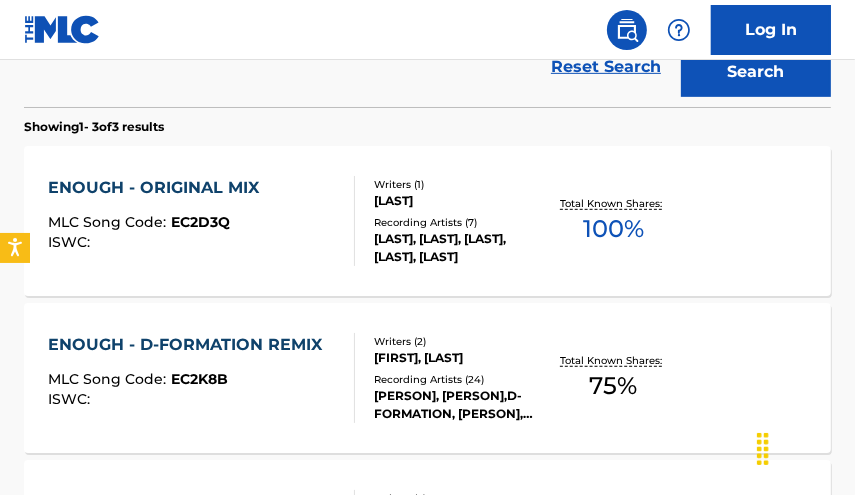 click on "100 %" at bounding box center (613, 229) 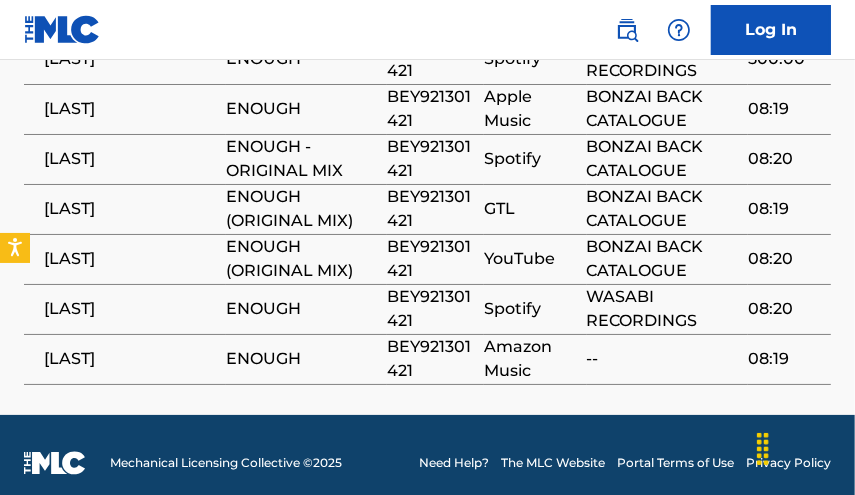 scroll, scrollTop: 1465, scrollLeft: 0, axis: vertical 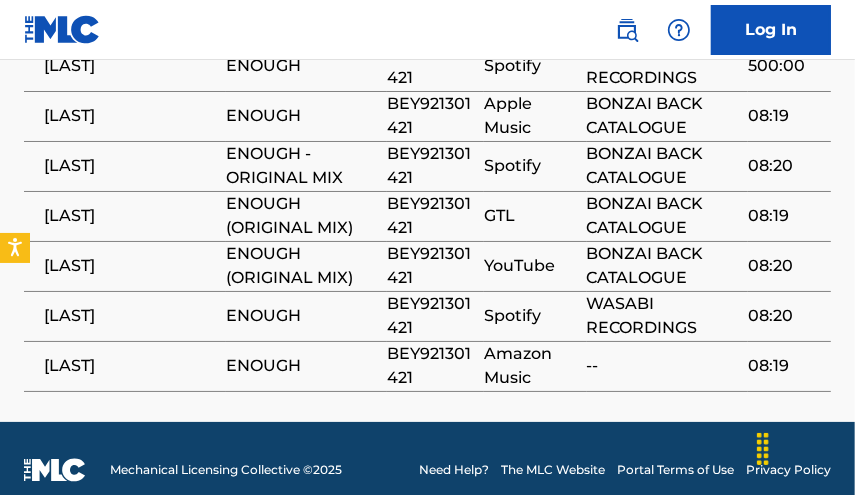 click on "BEY921301421" at bounding box center (430, 166) 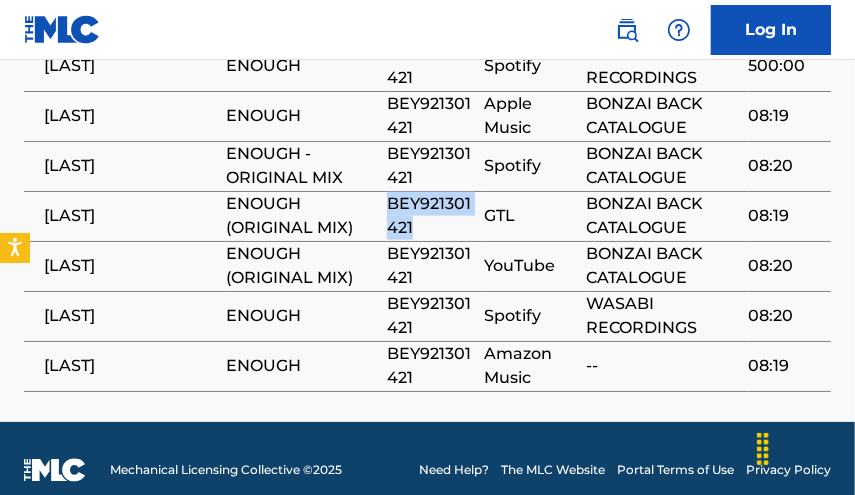 click on "BEY921301421" at bounding box center [430, 216] 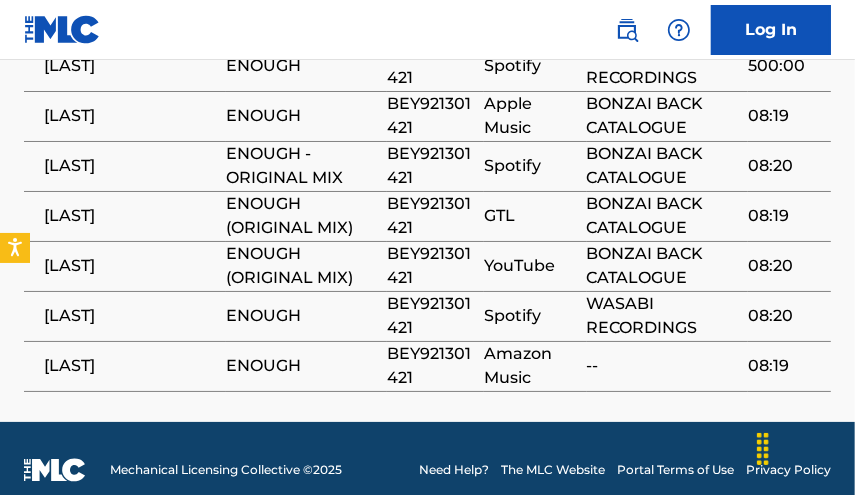 scroll, scrollTop: 696, scrollLeft: 0, axis: vertical 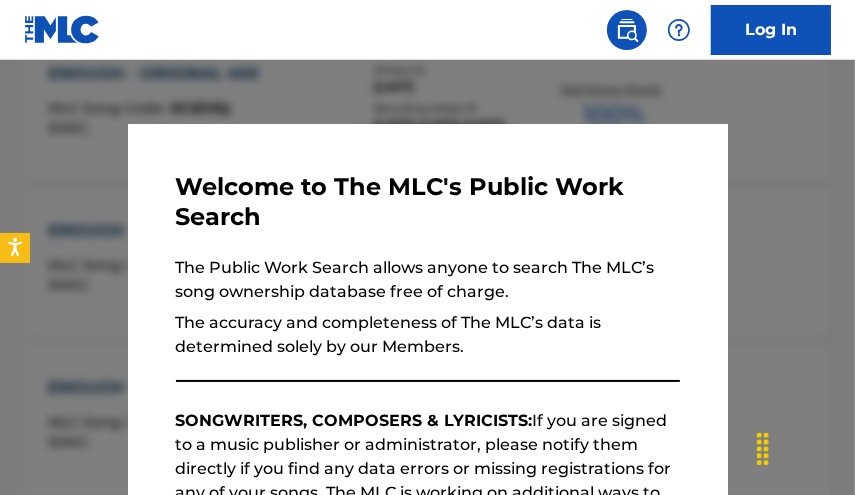 click at bounding box center [427, 307] 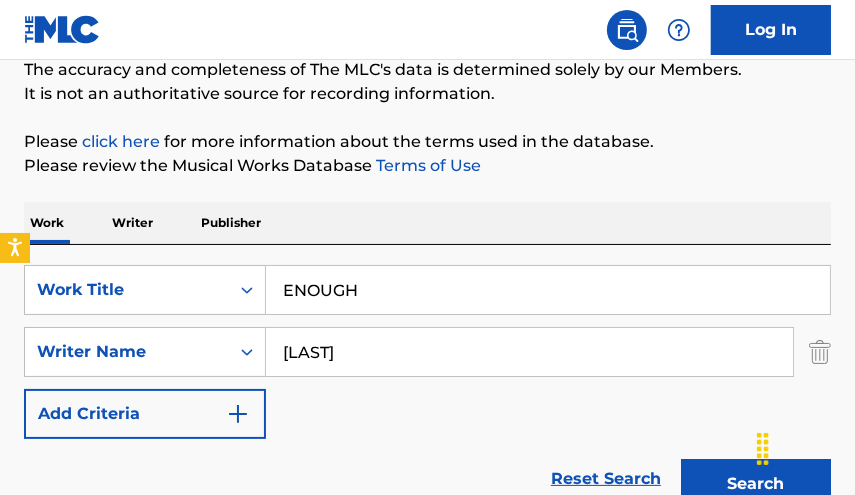 scroll, scrollTop: 171, scrollLeft: 0, axis: vertical 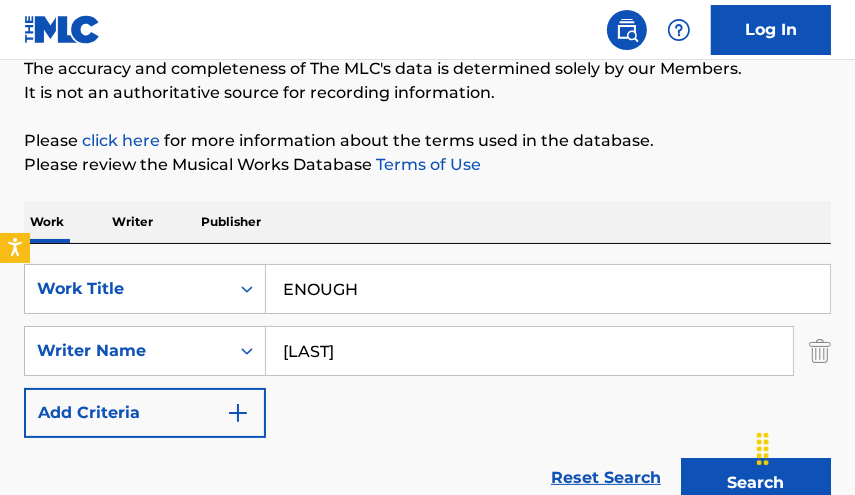 drag, startPoint x: 450, startPoint y: 271, endPoint x: 283, endPoint y: 224, distance: 173.48775 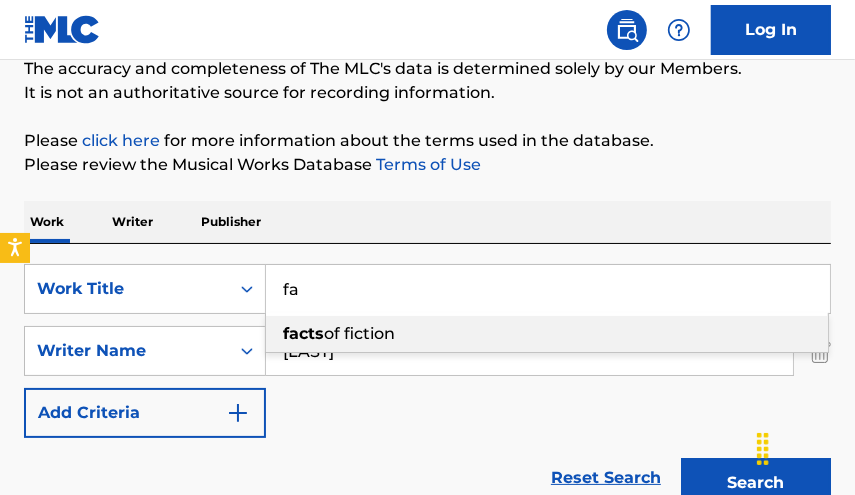 type on "f" 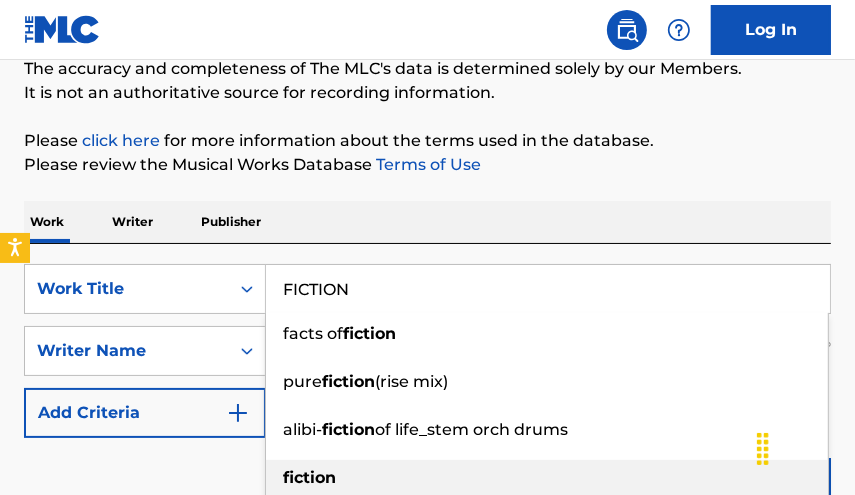 click on "fiction" at bounding box center [547, 478] 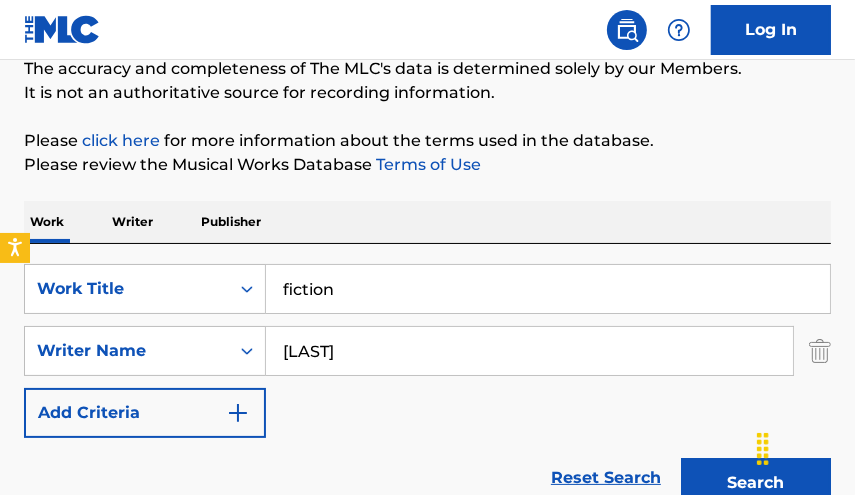 click on "Search" at bounding box center [756, 483] 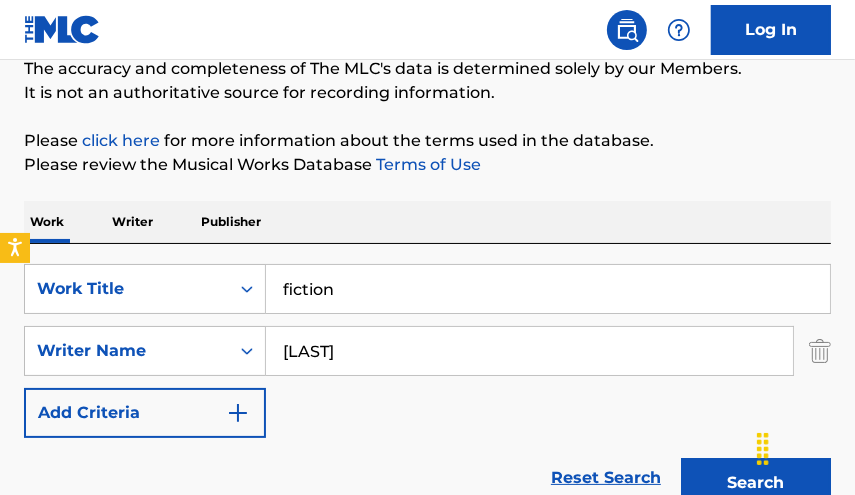 click on "Search" at bounding box center [756, 483] 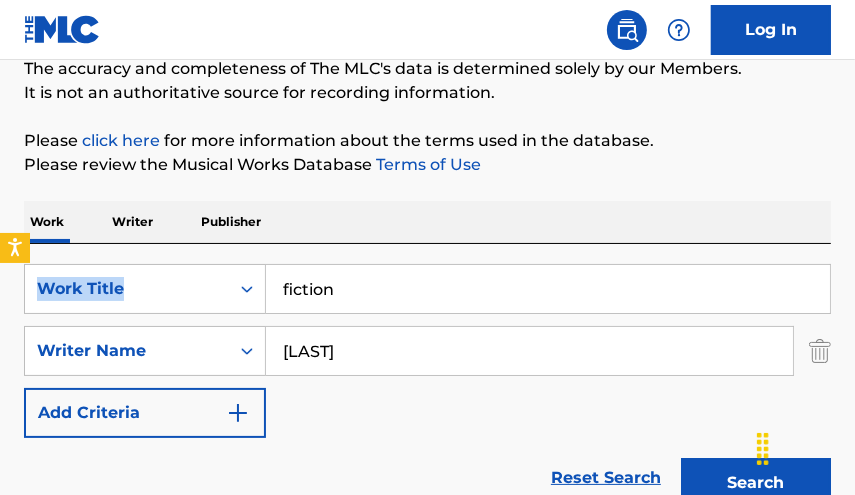 drag, startPoint x: 852, startPoint y: 205, endPoint x: 841, endPoint y: 208, distance: 11.401754 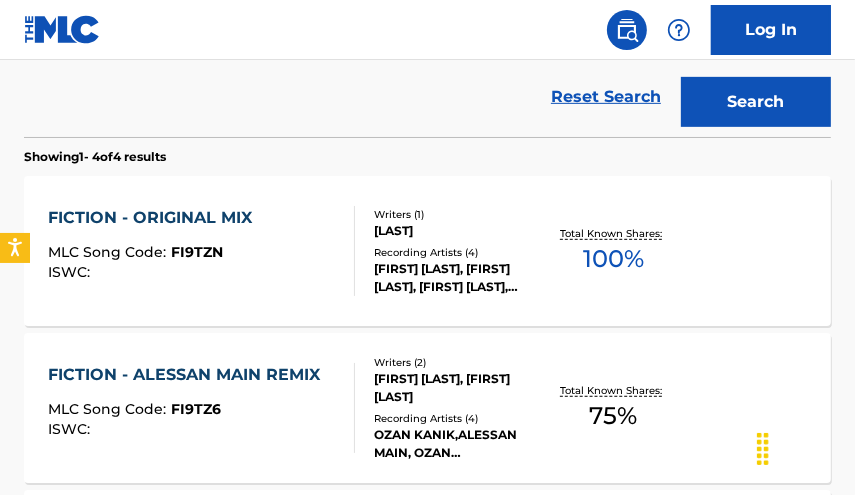 scroll, scrollTop: 553, scrollLeft: 0, axis: vertical 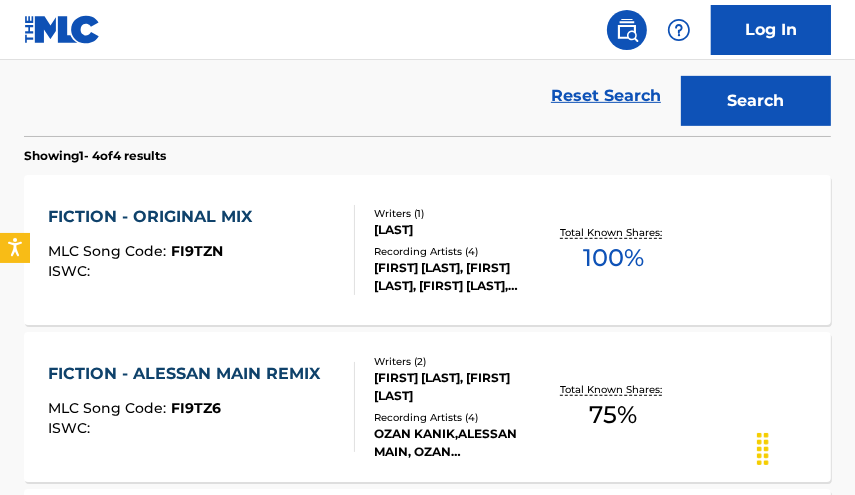 click on "100 %" at bounding box center (613, 258) 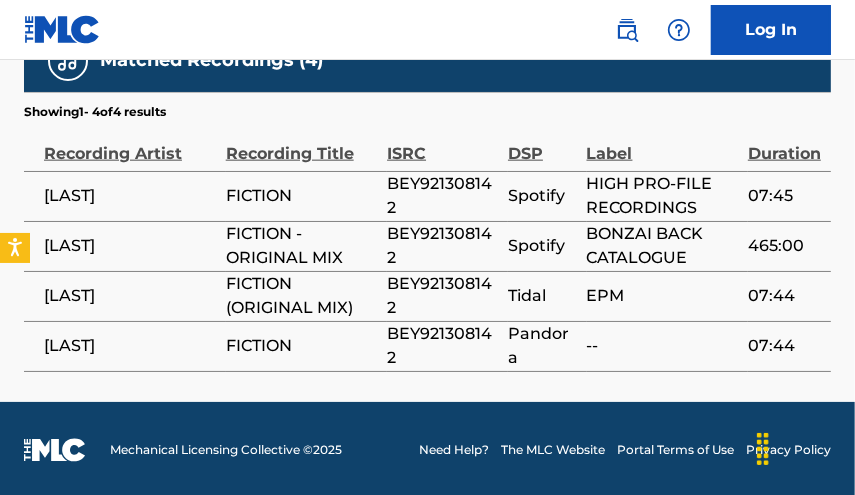 scroll, scrollTop: 1332, scrollLeft: 0, axis: vertical 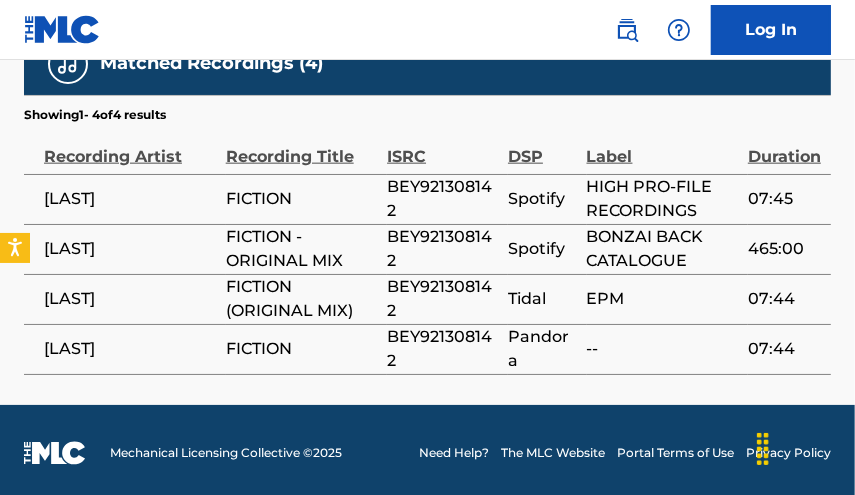 click on "BEY921308142" at bounding box center [442, 199] 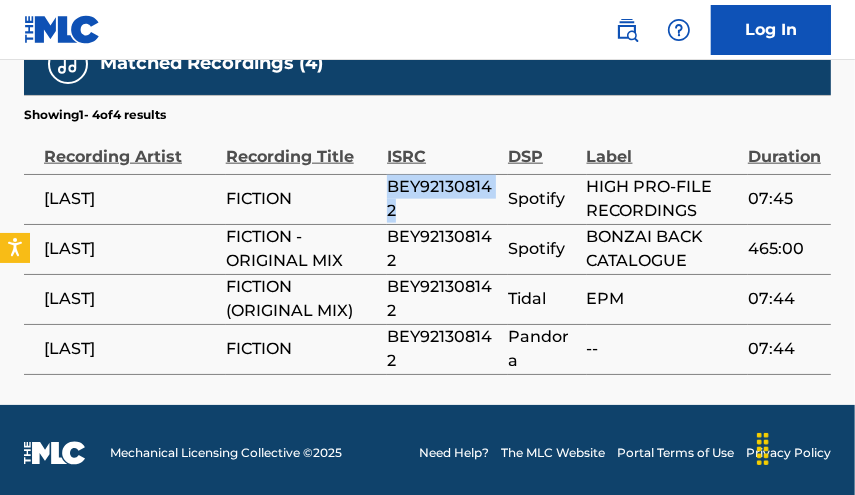 click on "BEY921308142" at bounding box center (442, 199) 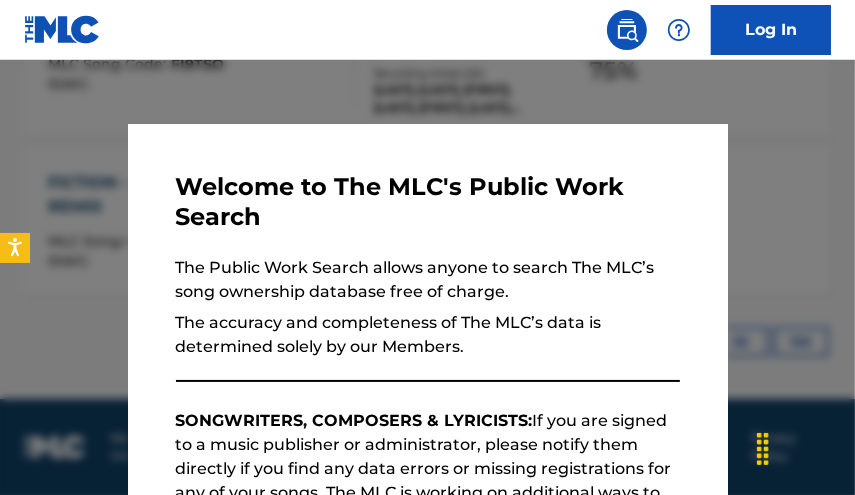 scroll, scrollTop: 668, scrollLeft: 0, axis: vertical 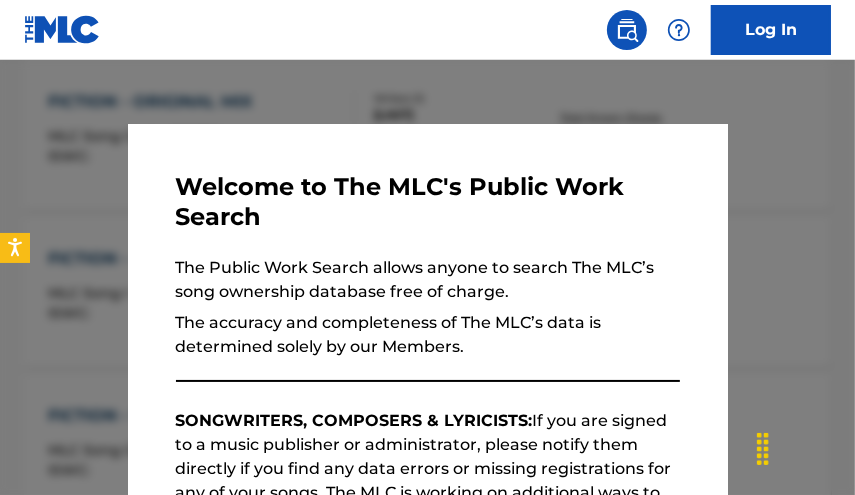 click at bounding box center [427, 307] 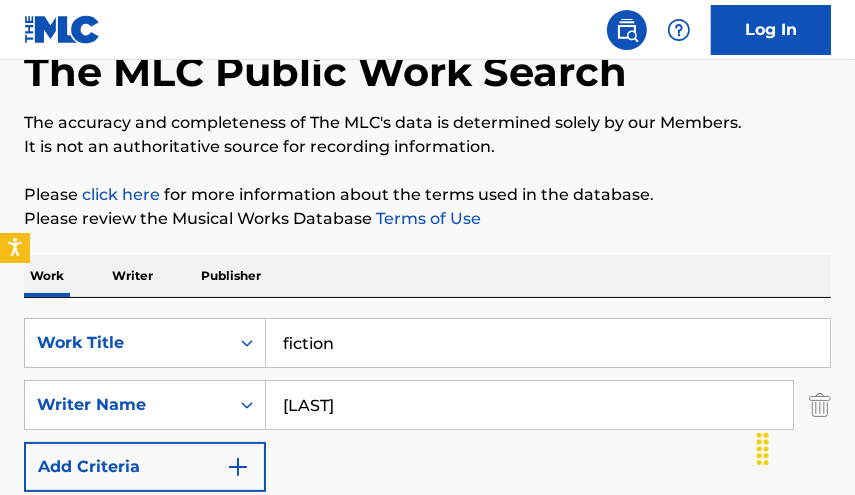 scroll, scrollTop: 0, scrollLeft: 0, axis: both 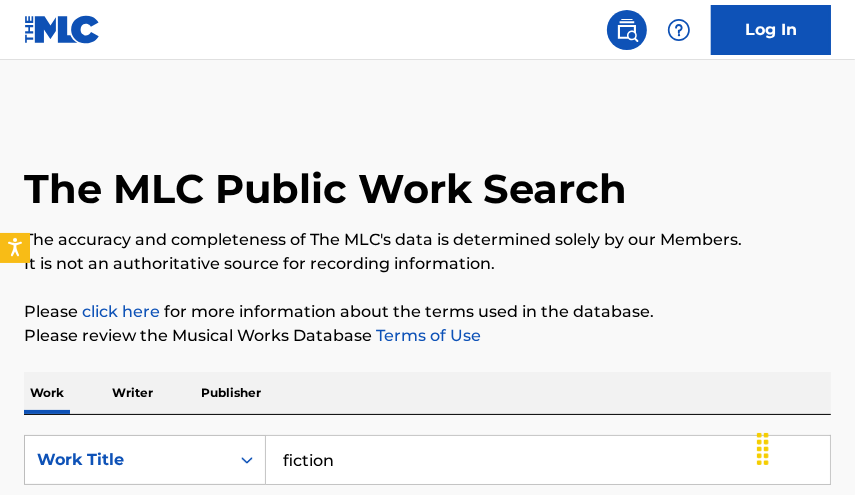 click on "Work Writer Publisher SearchWithCriteria51936ff6-5312-4dee-a25a-e984b03faee0 Work Title fiction SearchWithCriteriadbcbe7e9-7611-4fa7-83f1-e11bd453c260 Writer Name [FIRST] [LAST] Add Criteria Reset Search Search Showing  1  -   4  of  4   results   FICTION - ORIGINAL MIX MLC Song Code : FI9TZN ISWC : Writers ( 1 ) [FIRST] [LAST] Recording Artists ( 4 ) [FIRST] [LAST], [FIRST] [LAST], [FIRST] [LAST], [FIRST] [LAST] Total Known Shares: 100 % FICTION - ALESSAN MAIN REMIX MLC Song Code : FI9TZ6 ISWC : Writers ( 2 ) ALESSAN MAIN, [FIRST] [LAST] Recording Artists ( 4 ) [FIRST] [LAST],ALESSAN MAIN, [FIRST] [LAST],ALESSAN MAIN, [FIRST] [LAST],ALESSAN MAIN, [FIRST] [LAST],ALESSAN MAIN Total Known Shares: 75 % FICTION - TOM HADES REMIX MLC Song Code : FI9TSO ISWC : Writers ( 2 ) WIM VANOEVEREN, [FIRST] [LAST] Recording Artists ( 20 ) [FIRST] [LAST], [FIRST] [LAST],TOM HADES, [FIRST] [LAST],TOM HADES, [FIRST] [LAST],TOM HADES, [FIRST] [LAST], TOM HADES Total Known Shares: 75 % FICTION - JAMES HOPKINS REMIX MLC Song Code : FI9TTH ISWC : Writers ( 2 ) JAMES HOPKINS, [FIRST] [LAST] 11 ) 75 % 10" at bounding box center [427, 907] 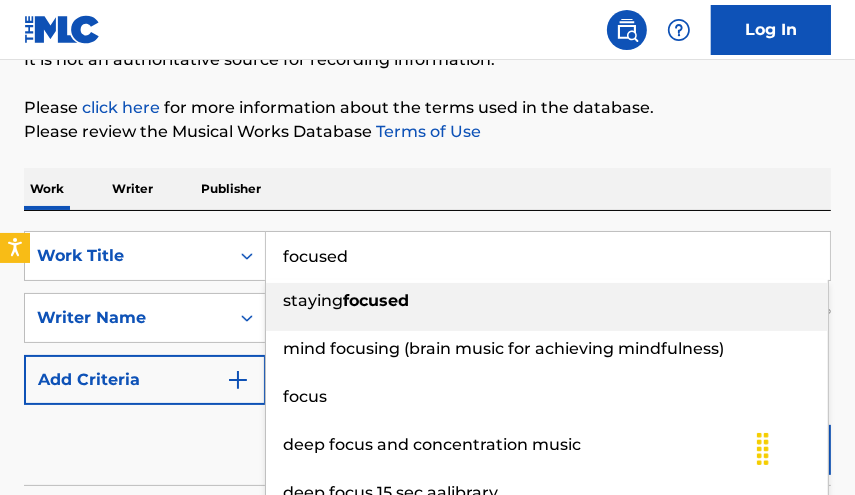 scroll, scrollTop: 260, scrollLeft: 0, axis: vertical 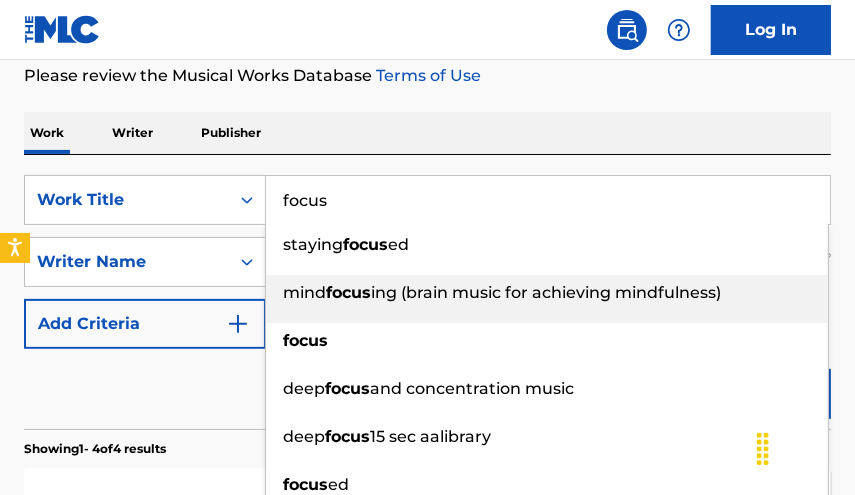 type on "focus" 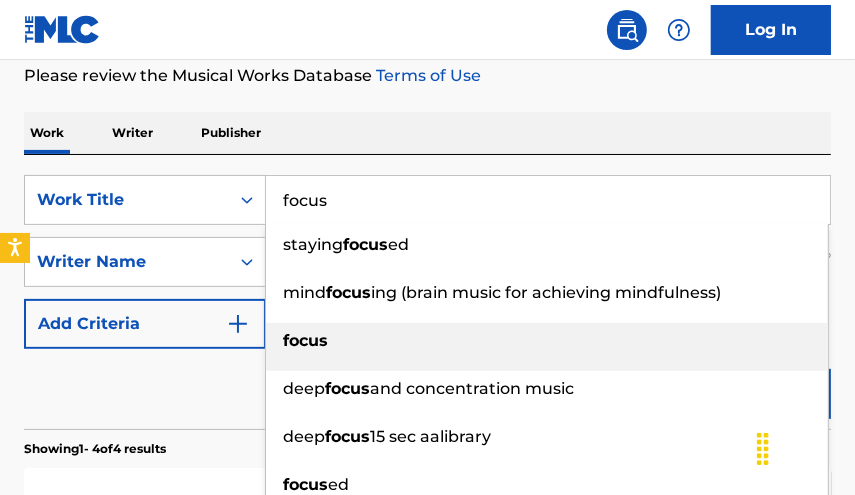 click on "focus" at bounding box center (547, 341) 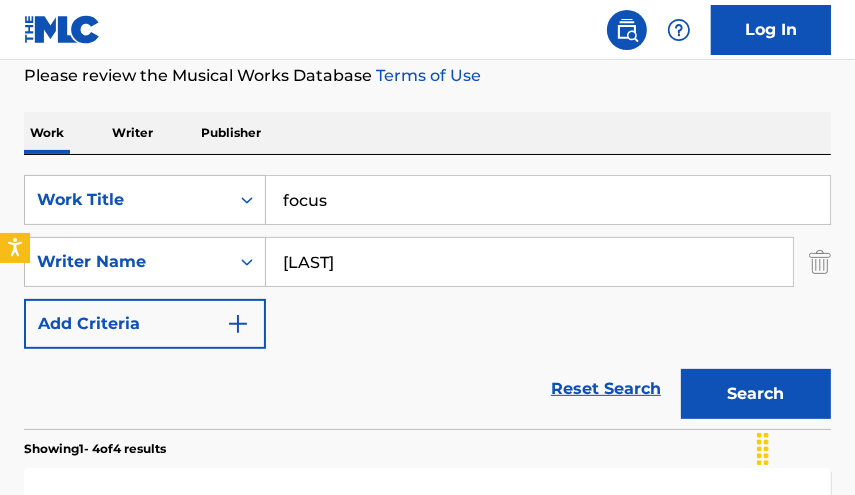 click on "Search" at bounding box center [756, 394] 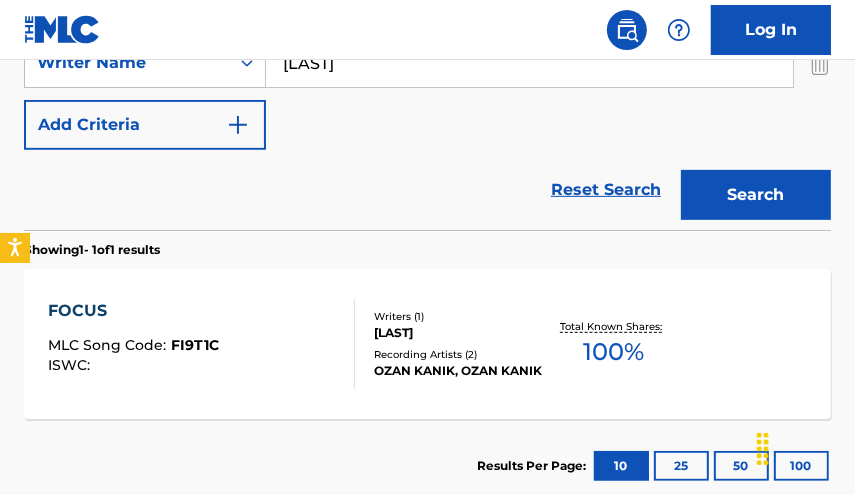 scroll, scrollTop: 483, scrollLeft: 0, axis: vertical 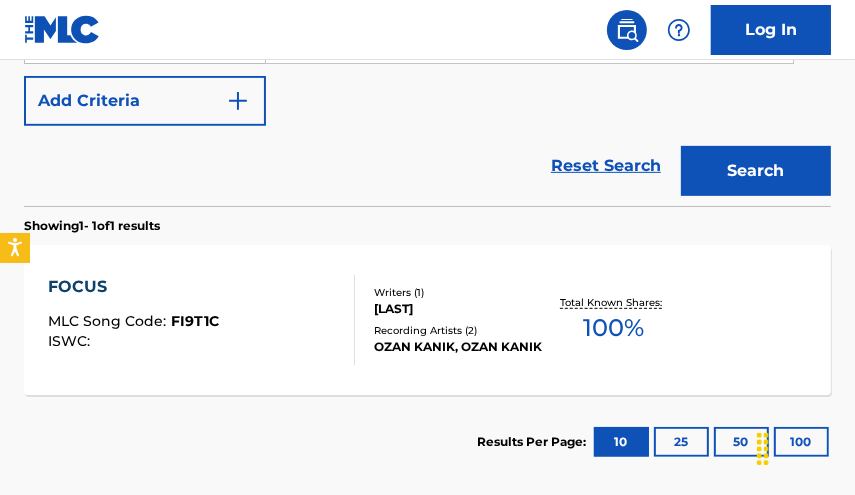 click on "100 %" at bounding box center (613, 328) 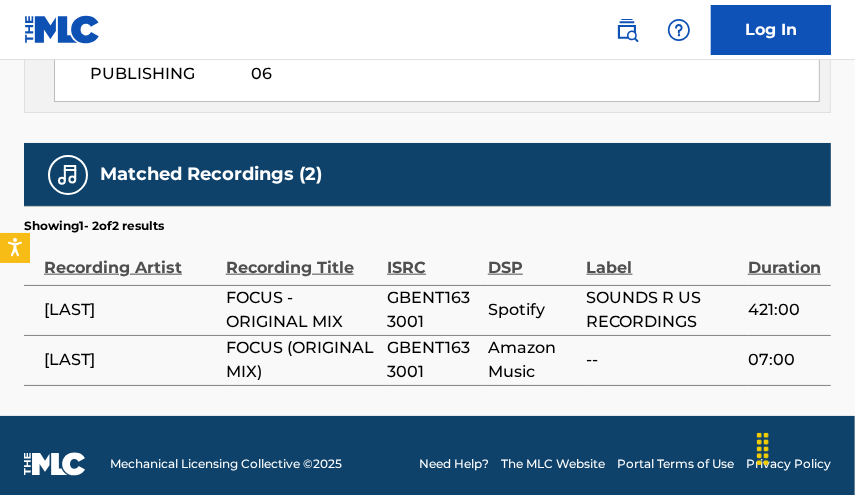 scroll, scrollTop: 1235, scrollLeft: 0, axis: vertical 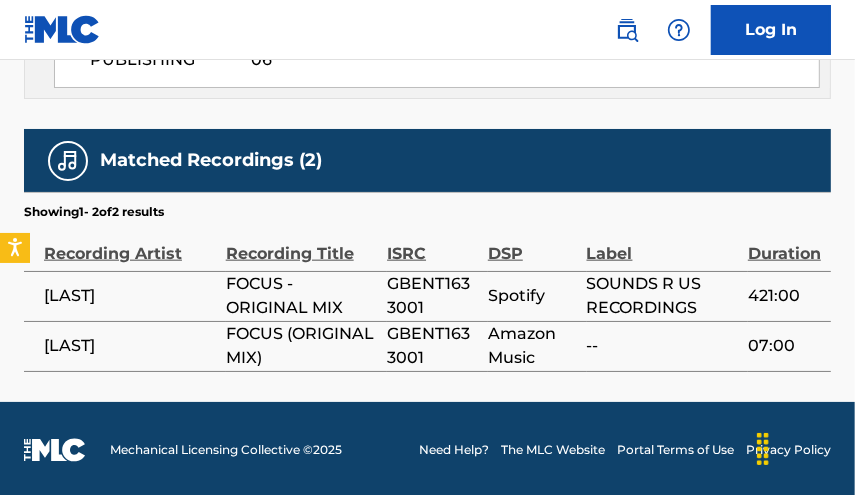 click on "GBENT1633001" at bounding box center [432, 296] 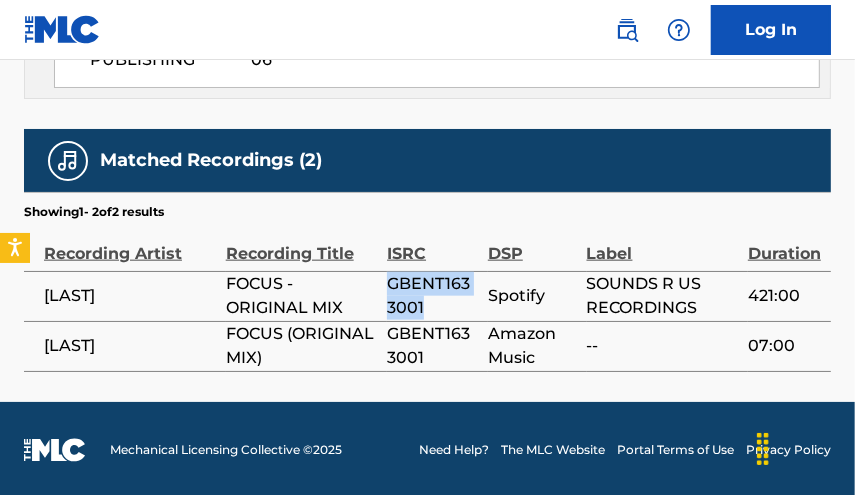 click on "GBENT1633001" at bounding box center (432, 296) 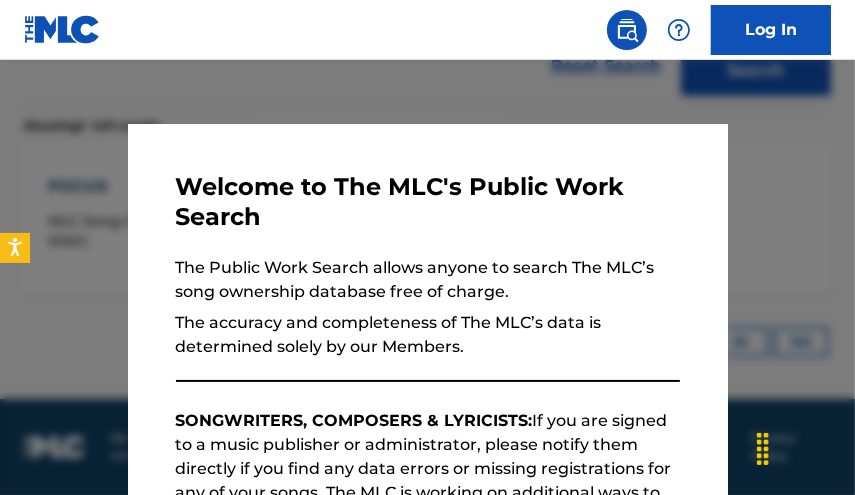 scroll, scrollTop: 582, scrollLeft: 0, axis: vertical 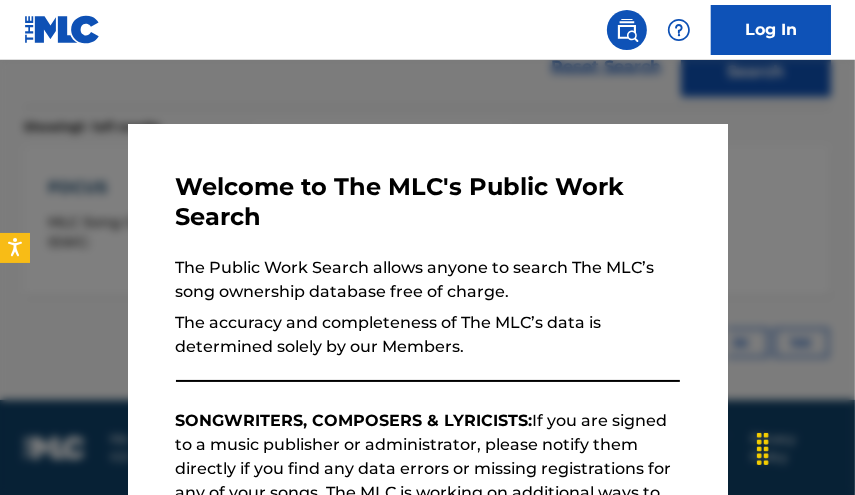 click at bounding box center [427, 307] 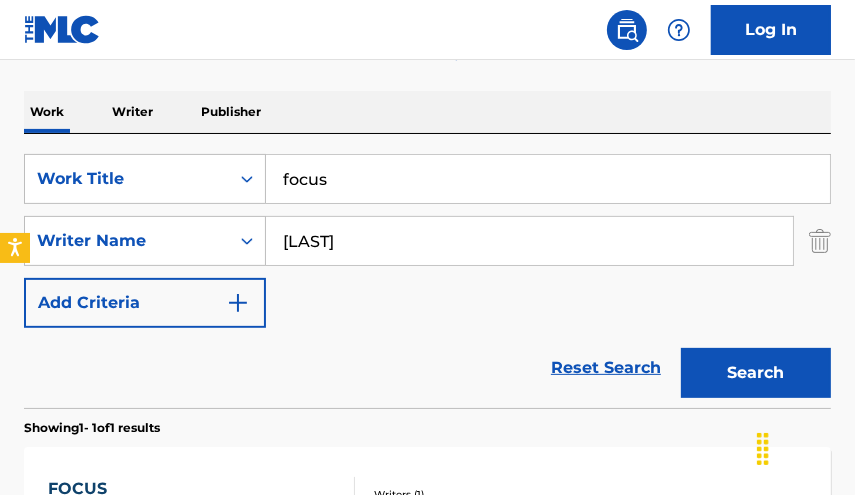 scroll, scrollTop: 290, scrollLeft: 0, axis: vertical 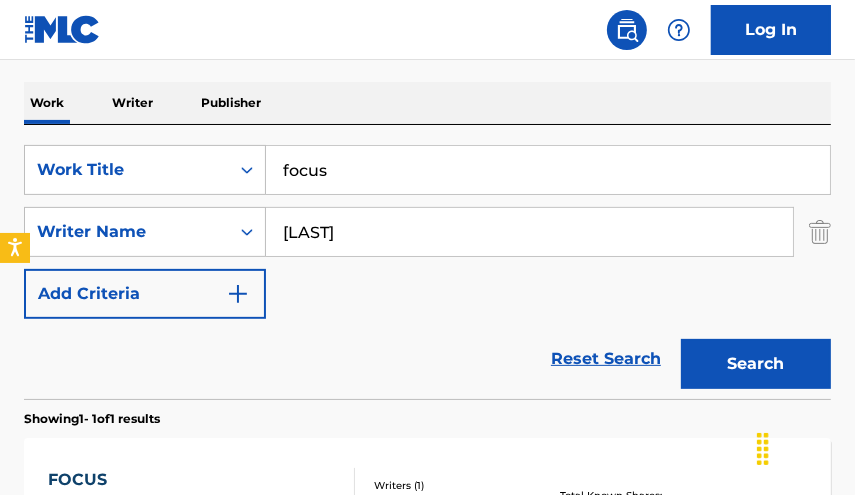 drag, startPoint x: 332, startPoint y: 163, endPoint x: 49, endPoint y: 47, distance: 305.85126 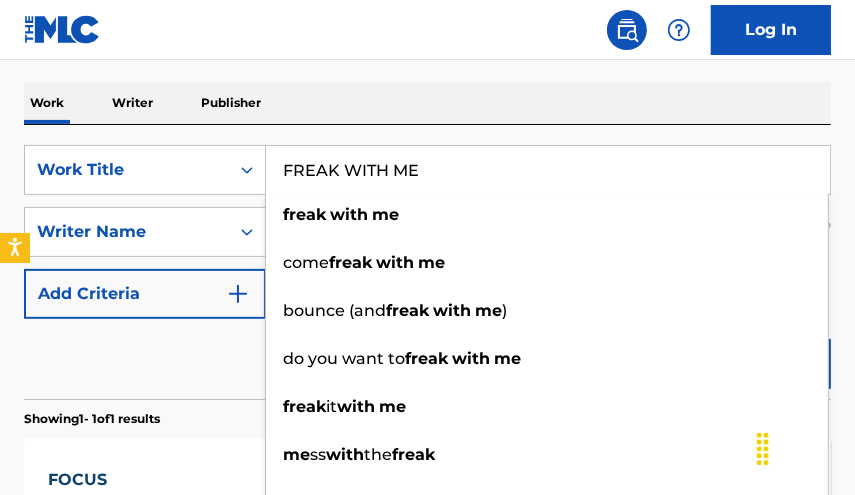 type on "FREAK WITH ME" 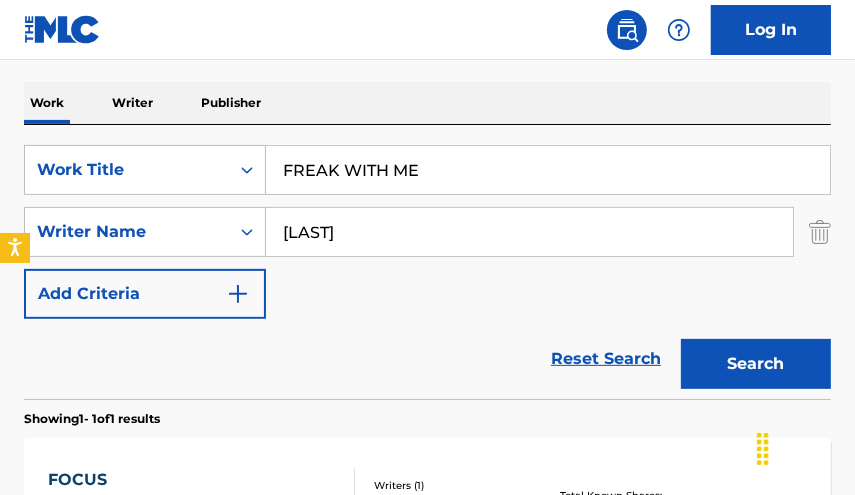 click on "Search" at bounding box center (756, 364) 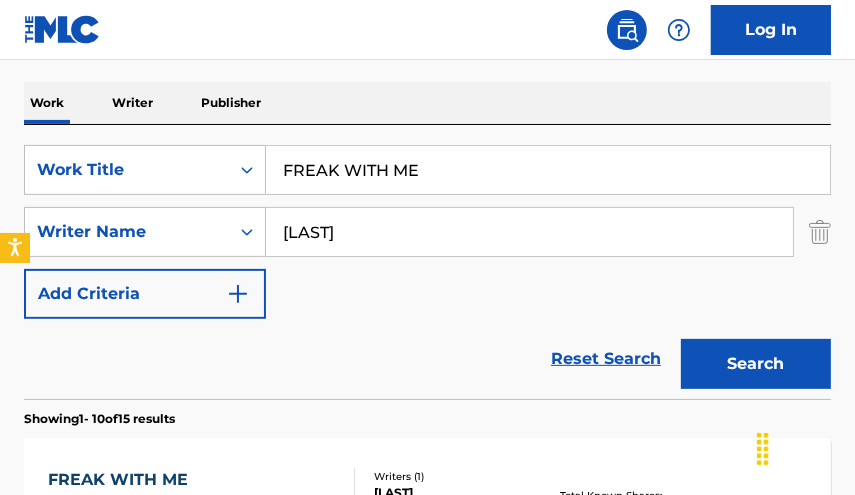 click on "Accessibility Screen-Reader Guide, Feedback, and Issue Reporting | New window Consent Details [#IABV2SETTINGS#] About This website uses cookies We use cookies to personalise content and ads, to provide social media features and to analyse our traffic. We also share information about your use of our site with our social media, advertising and analytics partners who may combine it with other information that you’ve provided to them or that they’ve collected from your use of their services. You consent to our cookies if you continue to use our website. Consent Selection Necessary   Preferences   Statistics   Marketing   Show details Details Necessary    41   Necessary cookies help make a website usable by enabling basic functions like page navigation and access to secure areas of the website. The website cannot function properly without these cookies.  Meta Platforms, Inc. 3 Learn more about this provider lastExternalReferrer Detects how the user reached the website by registering their last URL-address. 4 3" at bounding box center (427, -43) 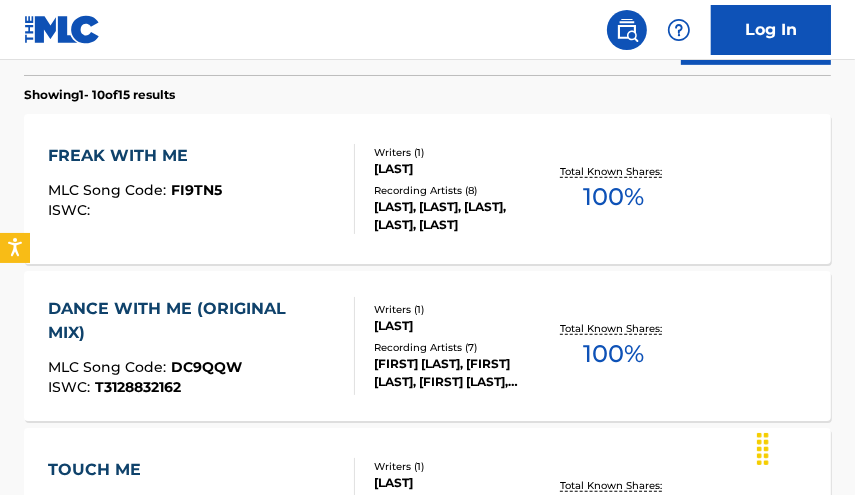 scroll, scrollTop: 626, scrollLeft: 0, axis: vertical 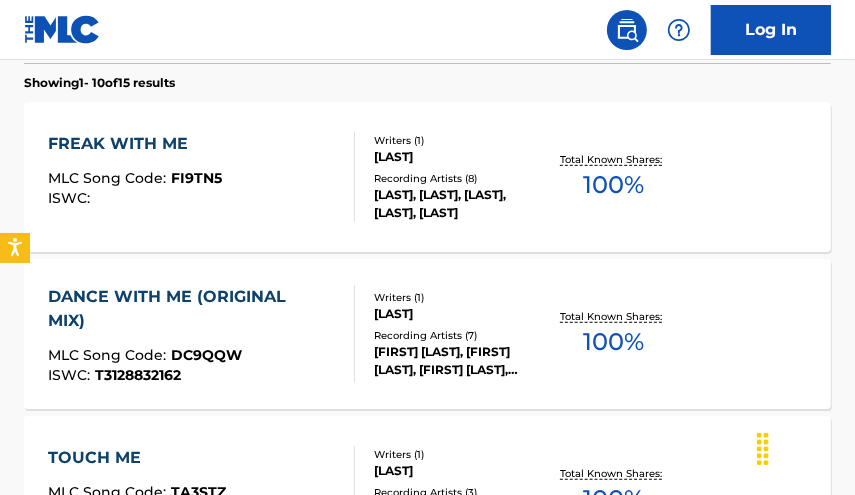 click on "100 %" at bounding box center (613, 185) 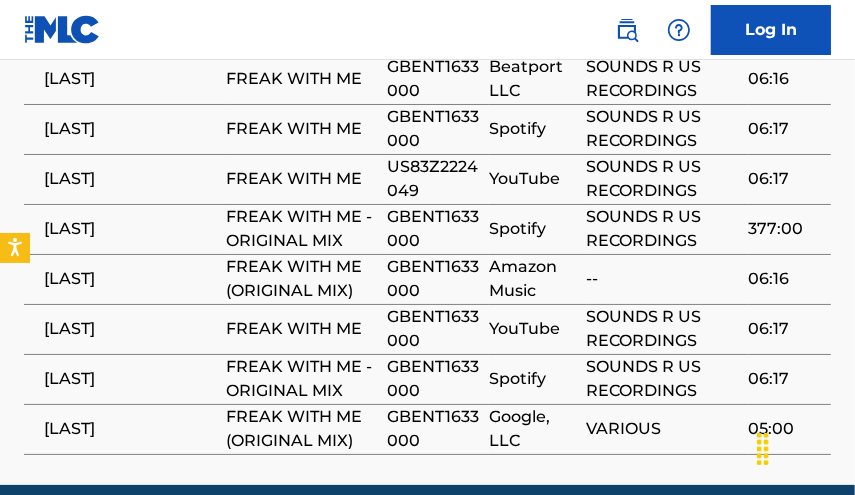 scroll, scrollTop: 1440, scrollLeft: 0, axis: vertical 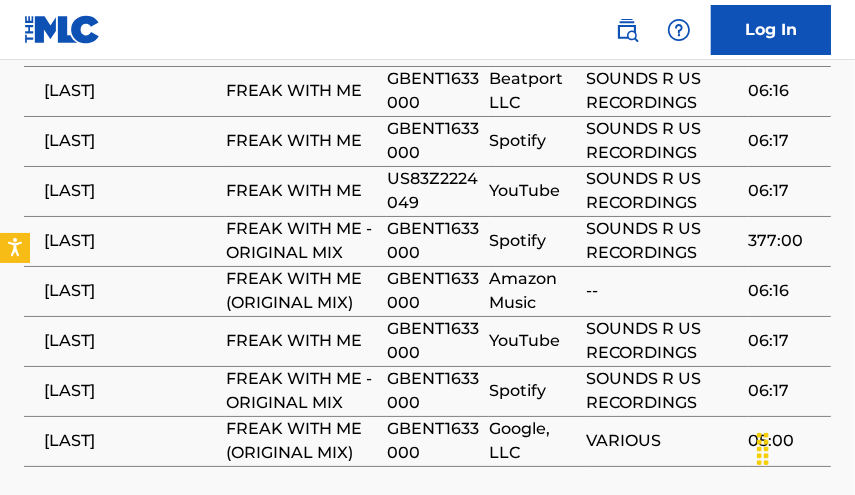 click on "GBENT1633000" at bounding box center [433, 291] 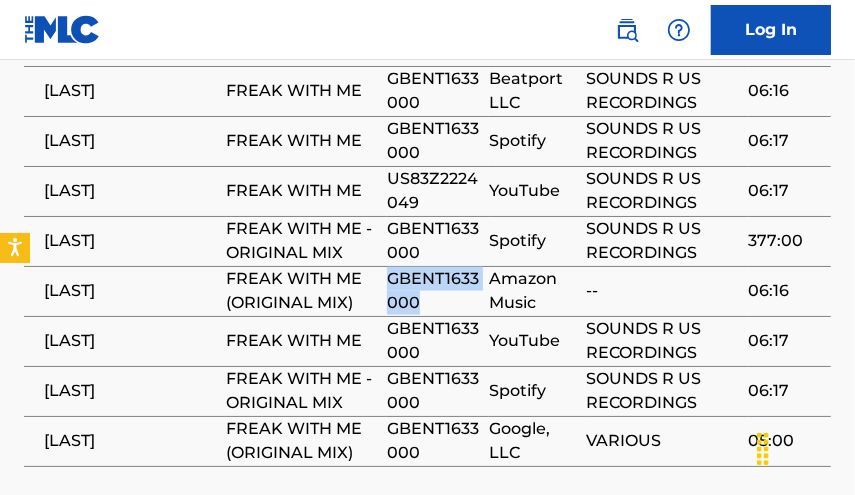 click on "GBENT1633000" at bounding box center [433, 291] 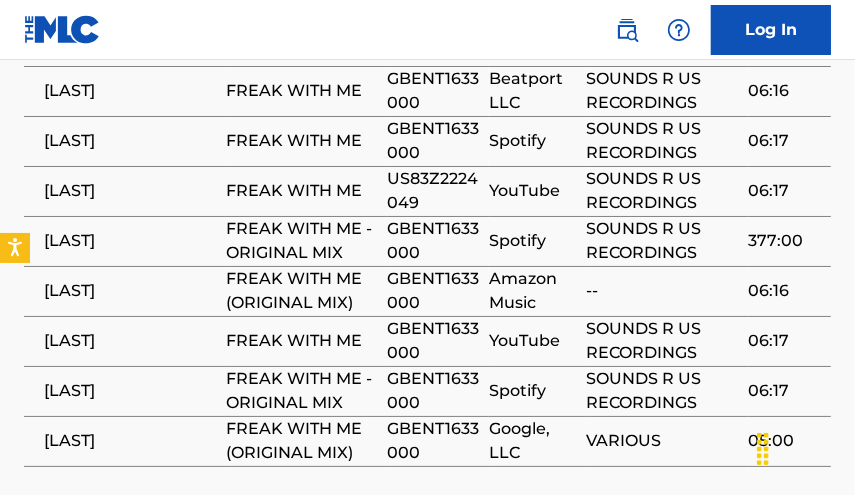 click on "GBENT1633000" at bounding box center [433, 291] 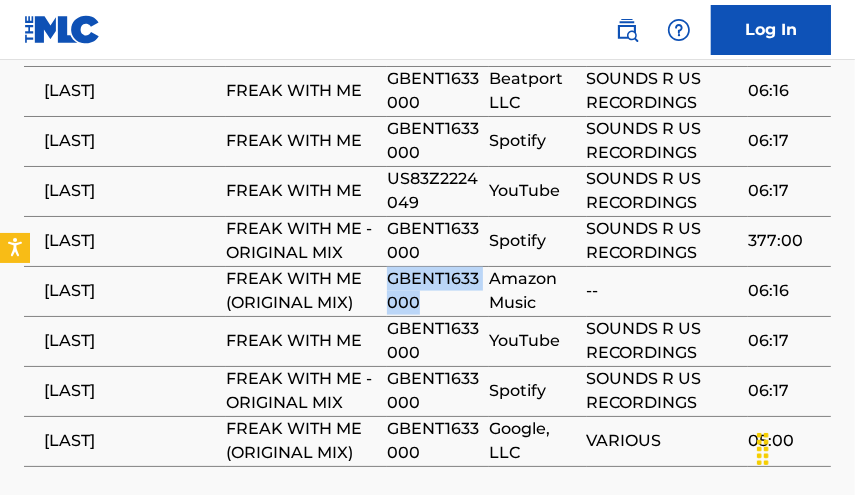 click on "GBENT1633000" at bounding box center [433, 291] 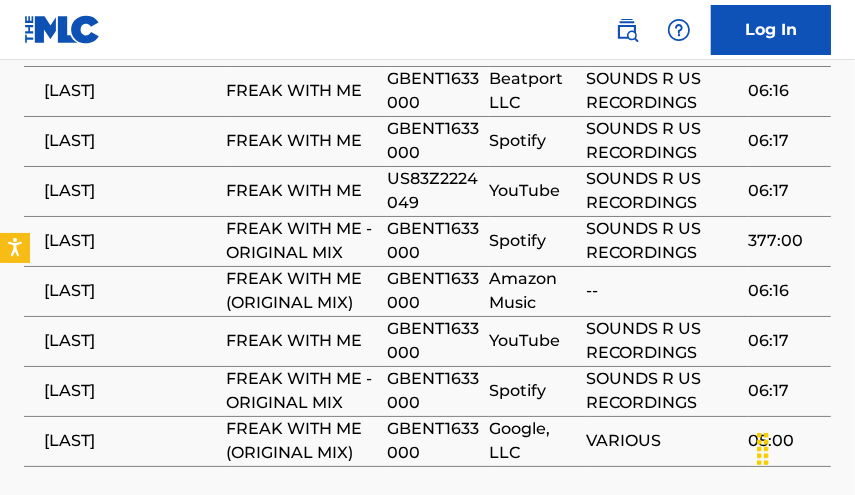 click on "Work Detail   Member Work Identifier -- MLC Song Code FI9TN5 ISWC -- Duration 06:16 Language -- Alternative Titles No Alternative Titles Writers   (1) Writer Name Writer IPI Writer Role [FIRST] [LAST] 00629458610 Author Publishers   (1) Total shares:  100 % Administrator Name Administrator IPI Administrator Number Collection Share Contact Details SENTRIC MUSIC LIMITED 00509030978 P9399G 100% Sentric Music [EMAIL] Admin Original Publisher Connecting Line Publisher Name Publisher IPI Publisher Number Represented Writers SENTRIC MUSIC PUBLISHING 00691477506 P2053O [FIRST] [LAST] Total shares:  100 % Matched Recordings   (8) Showing  1  -   8  of  8   results   Recording Artist Recording Title ISRC DSP Label Duration [FIRST] [LAST] FREAK WITH ME GBENT1633000 Beatport LLC SOUNDS R US RECORDINGS 06:16 [FIRST] [LAST] FREAK WITH ME GBENT1633000 Spotify SOUNDS R US RECORDINGS 06:17 [FIRST] [LAST] FREAK WITH ME US83Z2224049 YouTube SOUNDS R US RECORDINGS --" at bounding box center (427, -442) 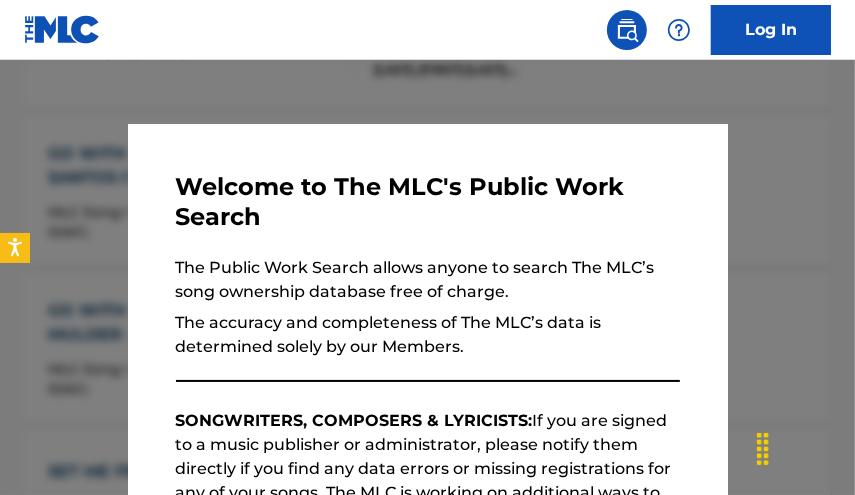scroll, scrollTop: 740, scrollLeft: 0, axis: vertical 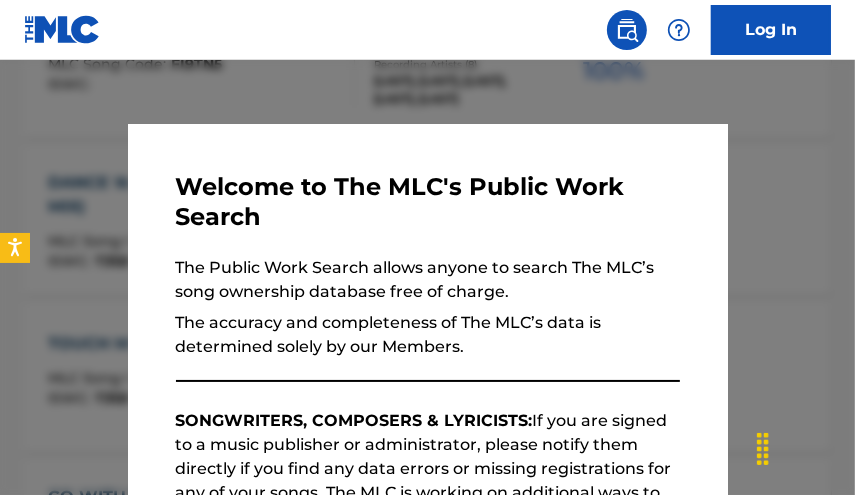drag, startPoint x: 376, startPoint y: 80, endPoint x: 472, endPoint y: 119, distance: 103.6195 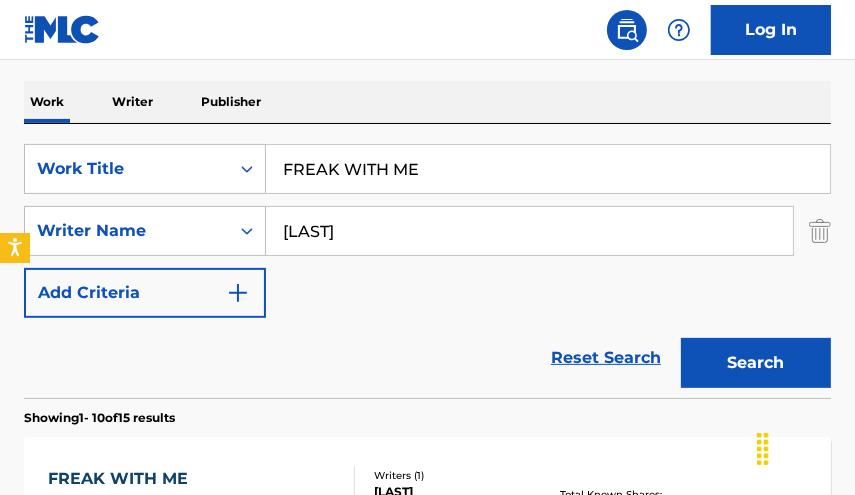 scroll, scrollTop: 270, scrollLeft: 0, axis: vertical 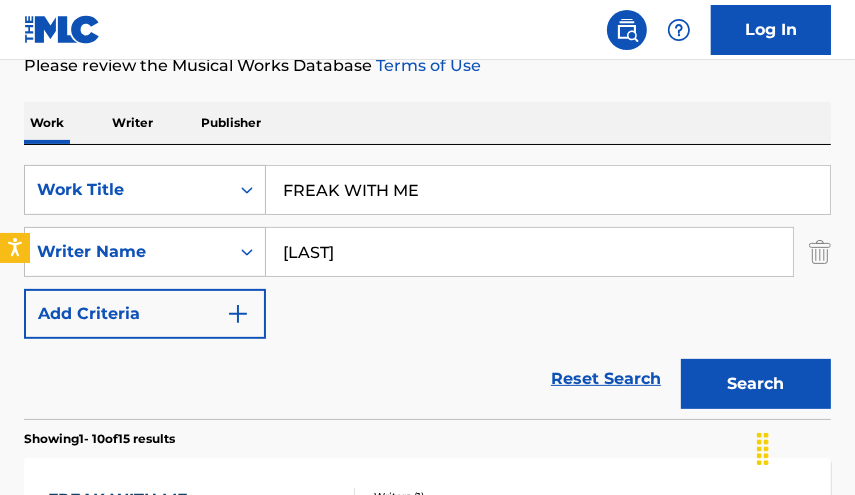 drag, startPoint x: 243, startPoint y: 167, endPoint x: 179, endPoint y: 160, distance: 64.381676 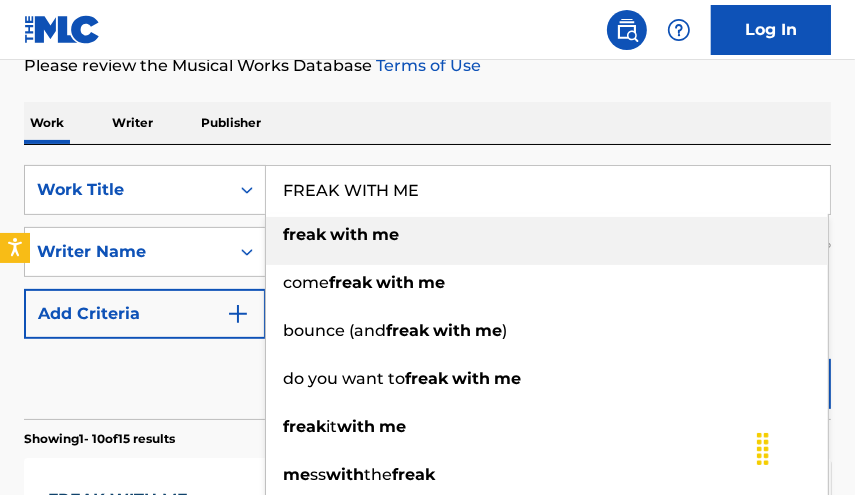 type on "O" 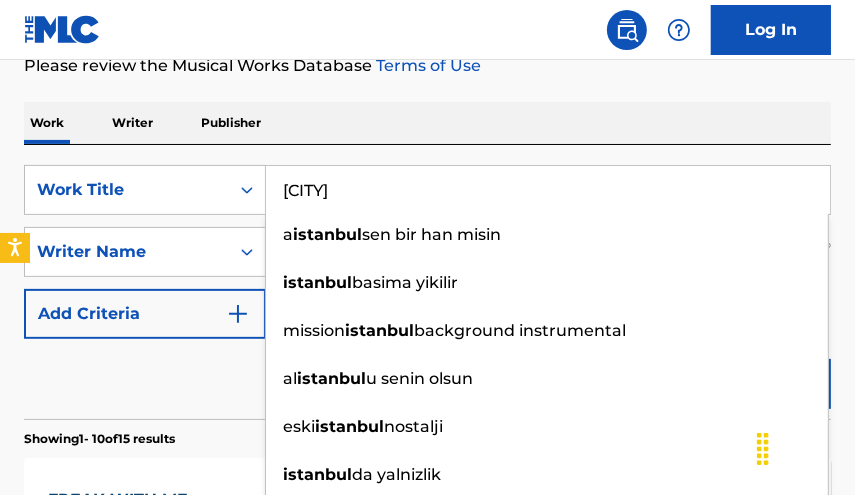 click on "[CITY]" at bounding box center (548, 190) 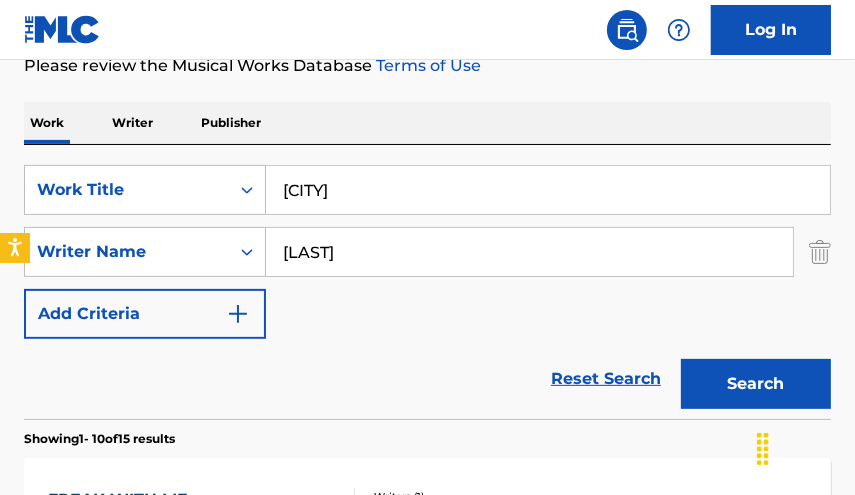 click on "Search" at bounding box center (756, 384) 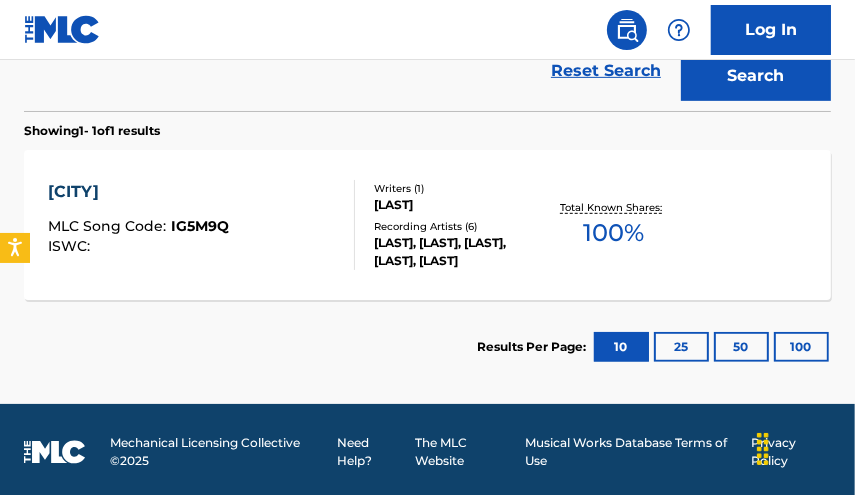 scroll, scrollTop: 575, scrollLeft: 0, axis: vertical 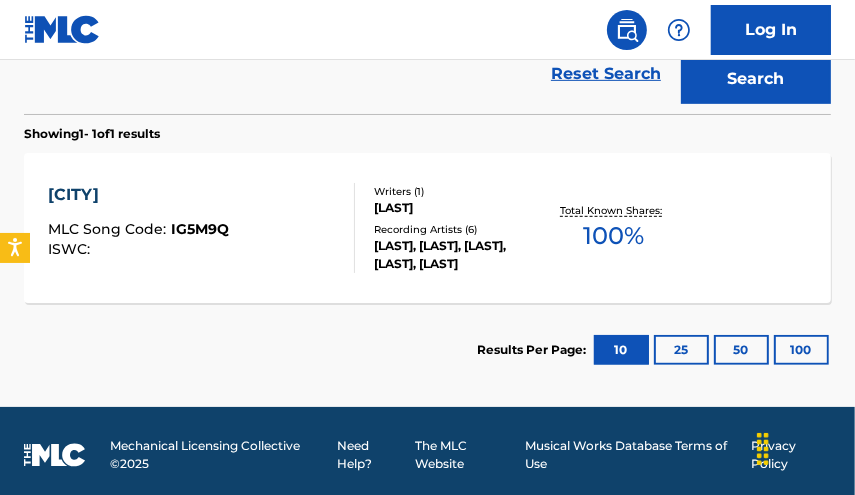 click on "Total Known Shares: 100 %" at bounding box center (614, 228) 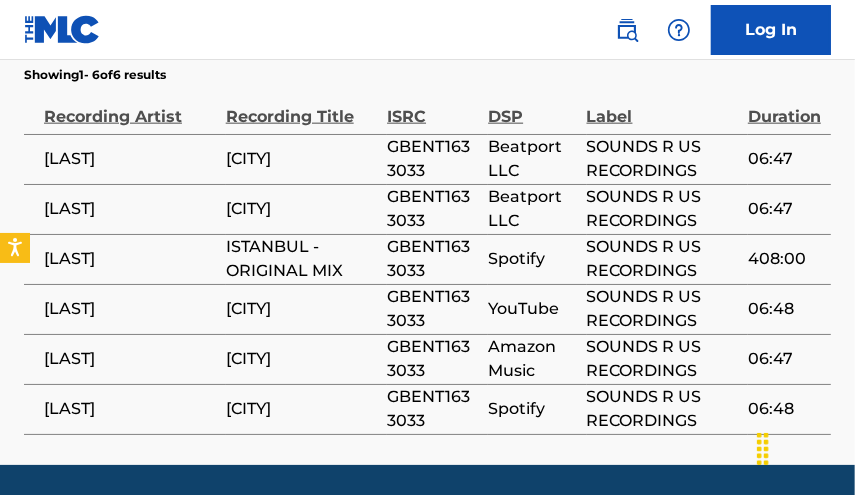 scroll, scrollTop: 1348, scrollLeft: 0, axis: vertical 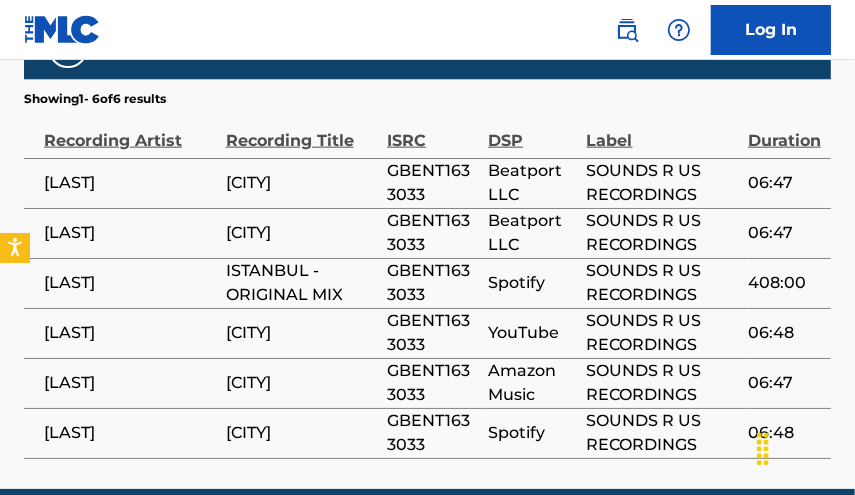 click on "GBENT1633033" at bounding box center (432, 183) 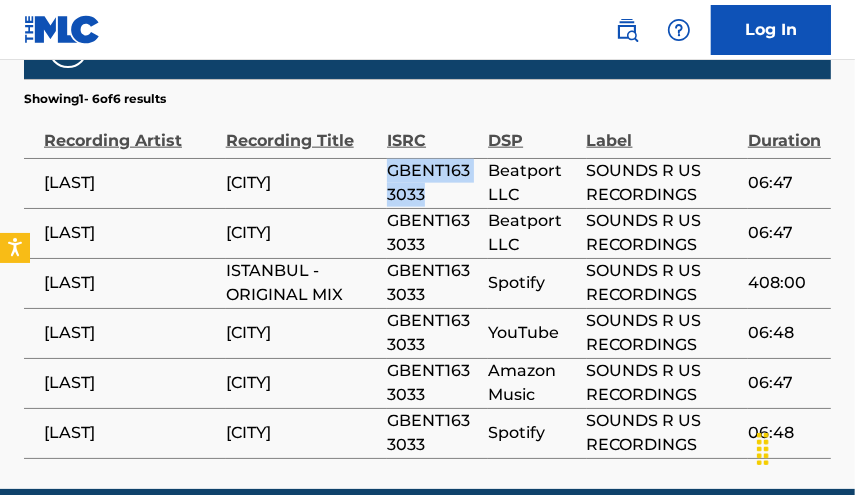 click on "GBENT1633033" at bounding box center [432, 183] 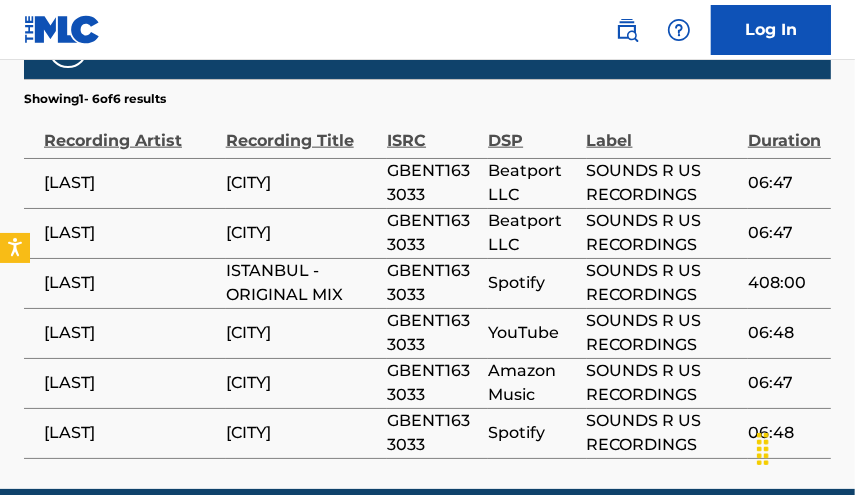 drag, startPoint x: 72, startPoint y: 465, endPoint x: 51, endPoint y: 436, distance: 35.805027 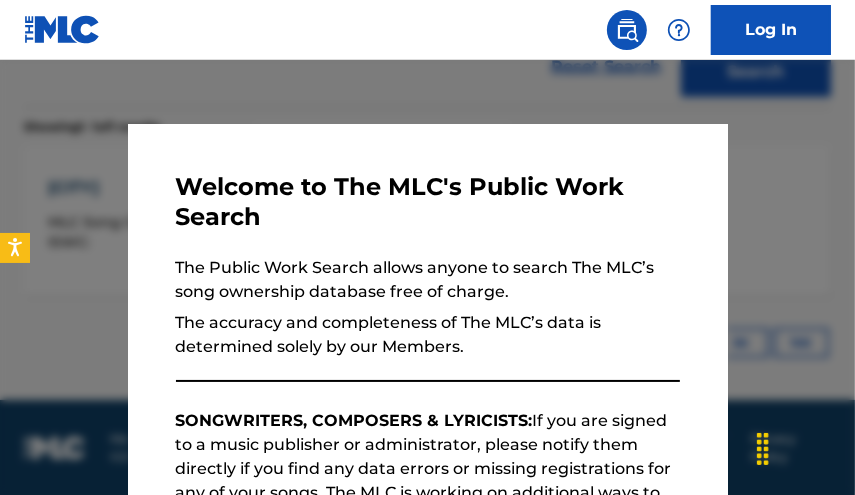 drag, startPoint x: 221, startPoint y: 79, endPoint x: 251, endPoint y: 83, distance: 30.265491 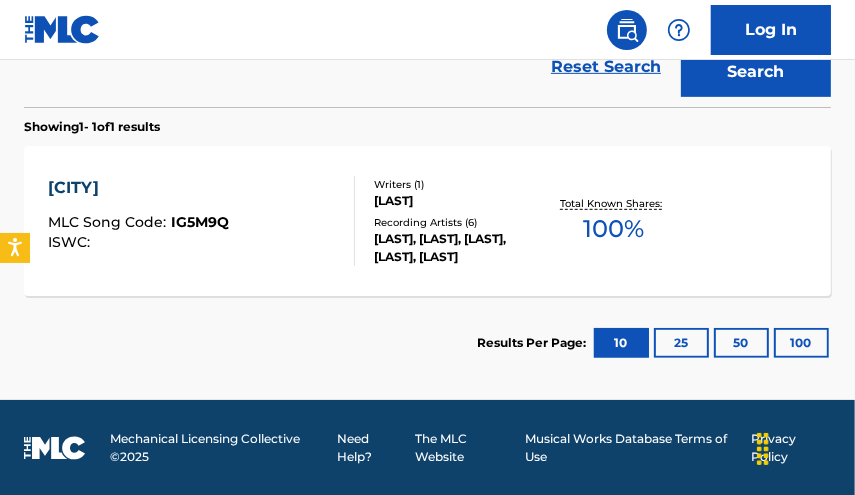 drag, startPoint x: 854, startPoint y: 291, endPoint x: 864, endPoint y: 207, distance: 84.59315 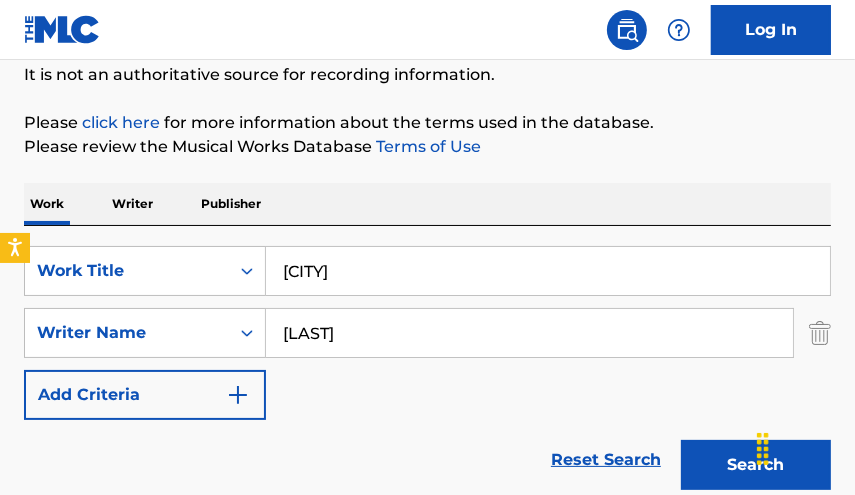scroll, scrollTop: 187, scrollLeft: 0, axis: vertical 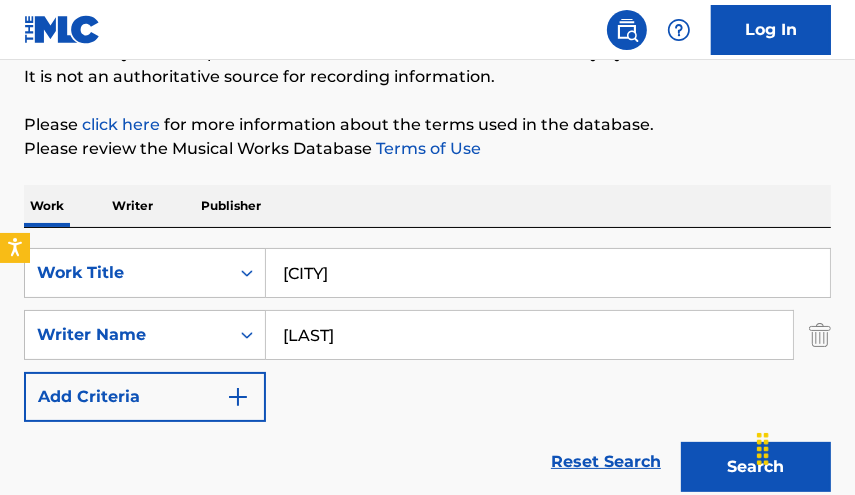 drag, startPoint x: 380, startPoint y: 279, endPoint x: 37, endPoint y: 108, distance: 383.2623 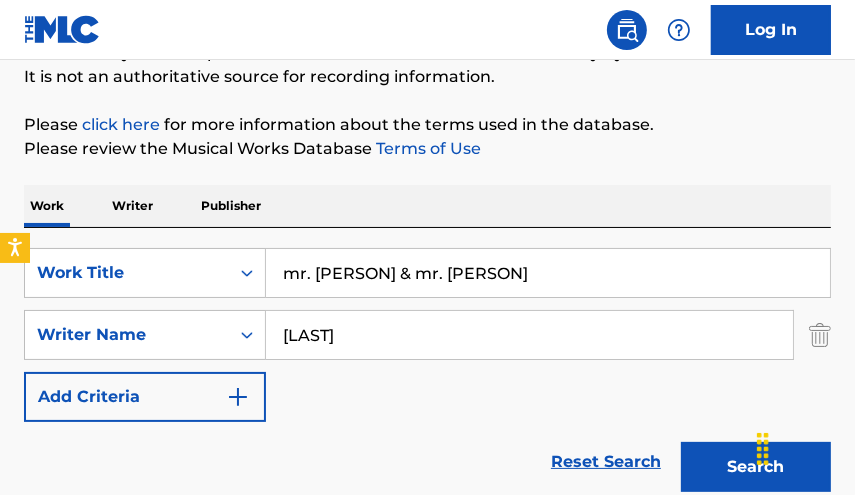 drag, startPoint x: 389, startPoint y: 297, endPoint x: 509, endPoint y: 303, distance: 120.14991 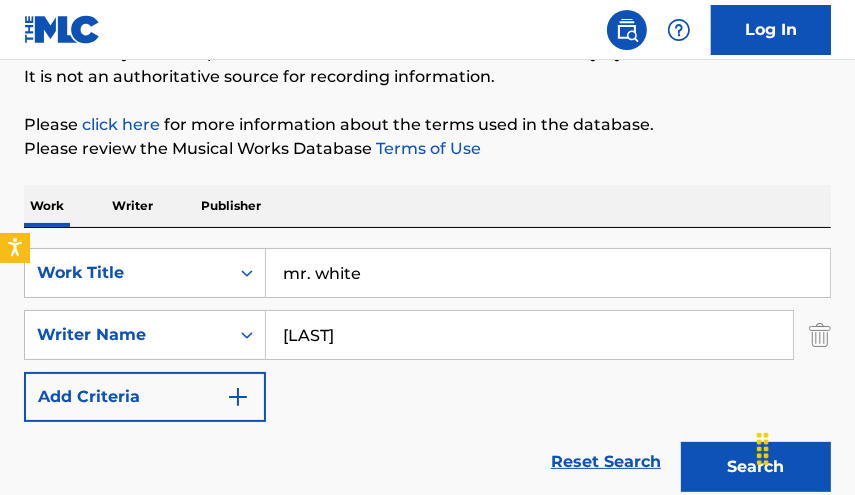 type on "mr. white" 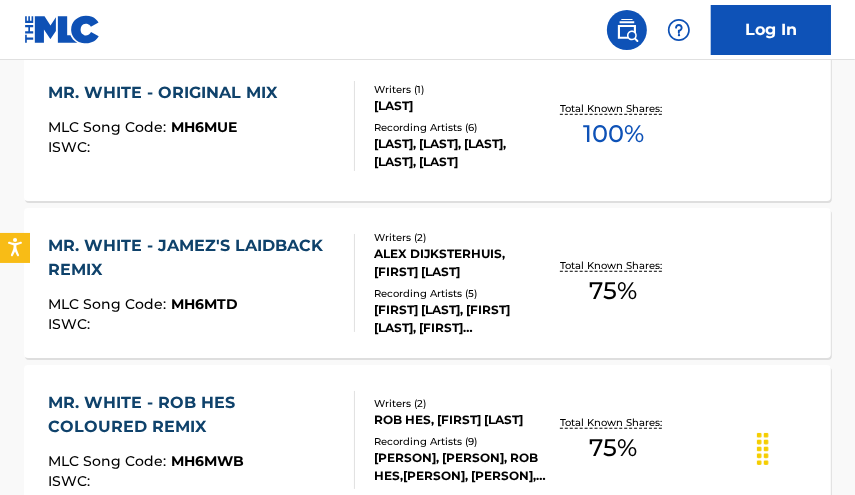 scroll, scrollTop: 674, scrollLeft: 0, axis: vertical 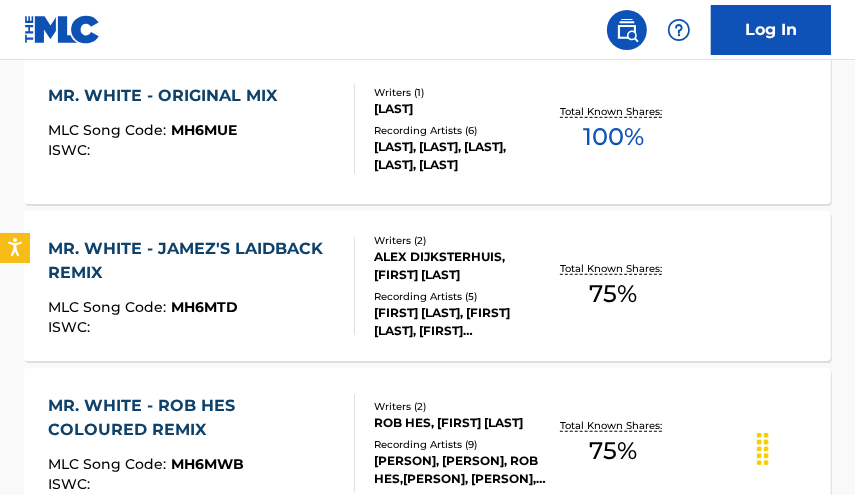 click on "100 %" at bounding box center [613, 137] 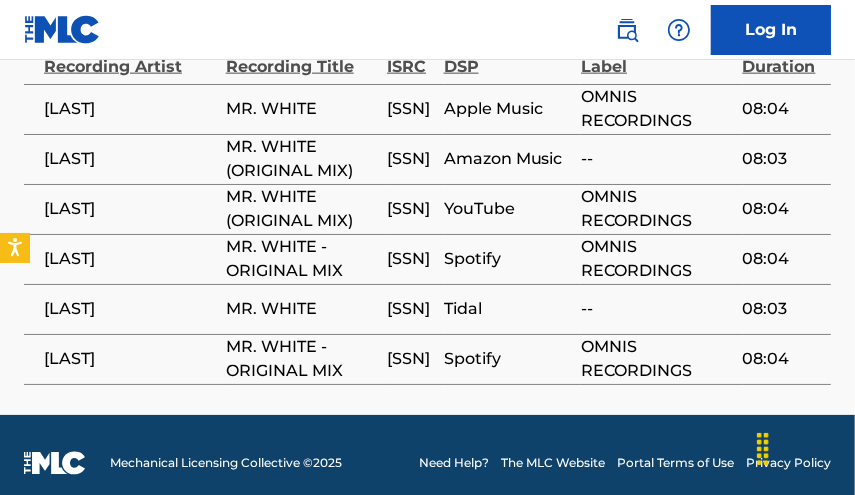 scroll, scrollTop: 1451, scrollLeft: 0, axis: vertical 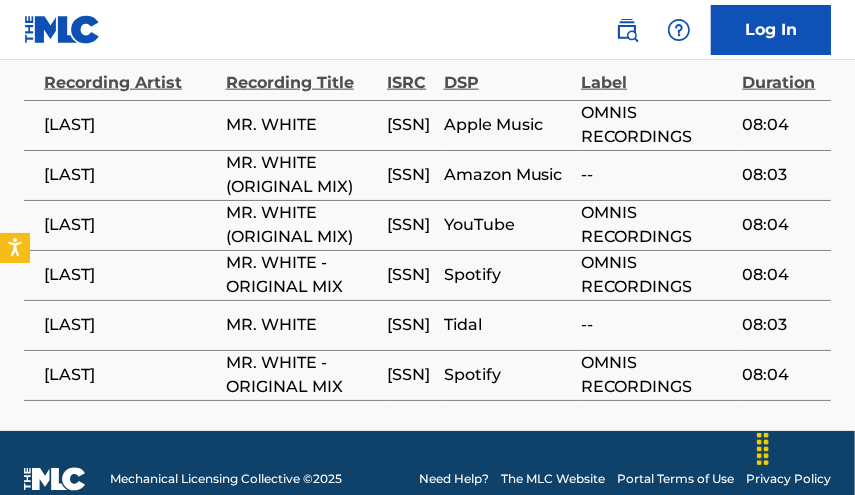 click on "[SSN]" at bounding box center (410, 275) 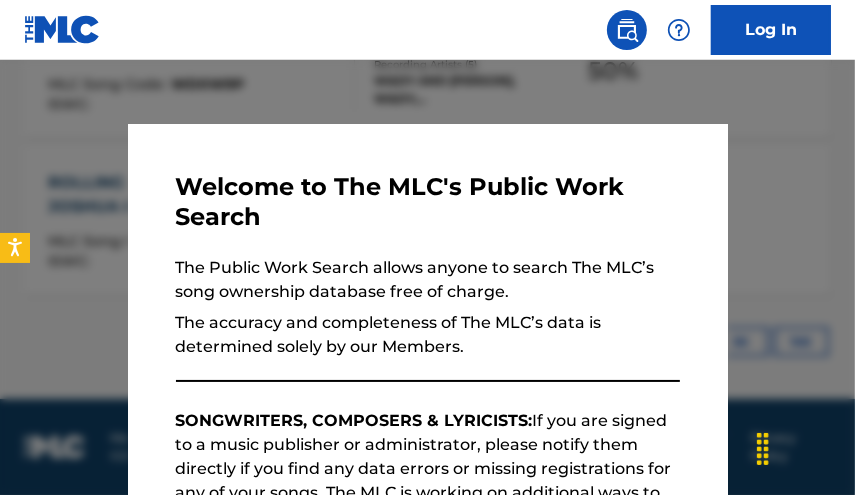 scroll, scrollTop: 788, scrollLeft: 0, axis: vertical 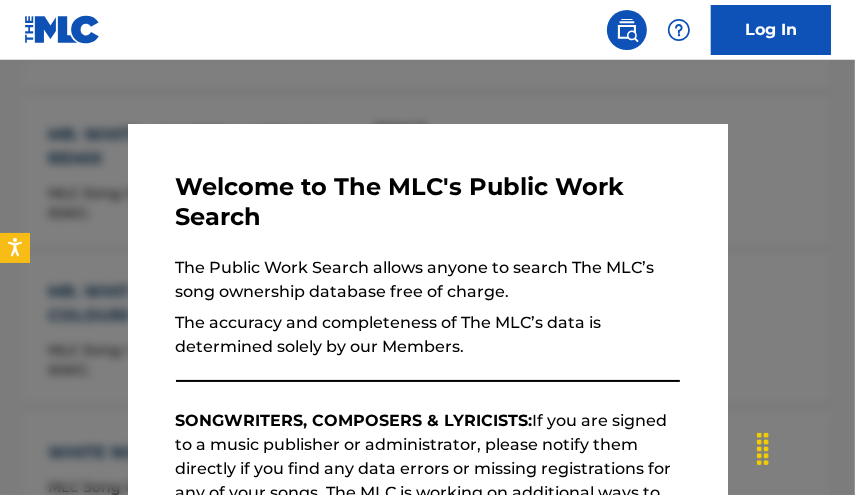 click on "Welcome to The MLC's Public Work Search The Public Work Search allows anyone to search The MLC’s song ownership database free of charge. The accuracy and completeness of The MLC’s data is determined solely by our Members. SONGWRITERS, COMPOSERS & LYRICISTS:  If you are signed to a music publisher or administrator, please notify them directly if you find any data errors or missing registrations for any of your songs. The MLC is working on additional ways to help you flag and report data errors to your publisher or administrator. We hope to launch those later this year. The MLC’s database does  not yet  contain any data about unmatched royalties. We will begin making unmatched royalty data available later this year. Please review the   Musical Works Database Terms of Use If you have any questions, please  contact us . Subscribe to our monthly newsletter! This message will reappear one week after it is closed. Continue" at bounding box center [428, 514] 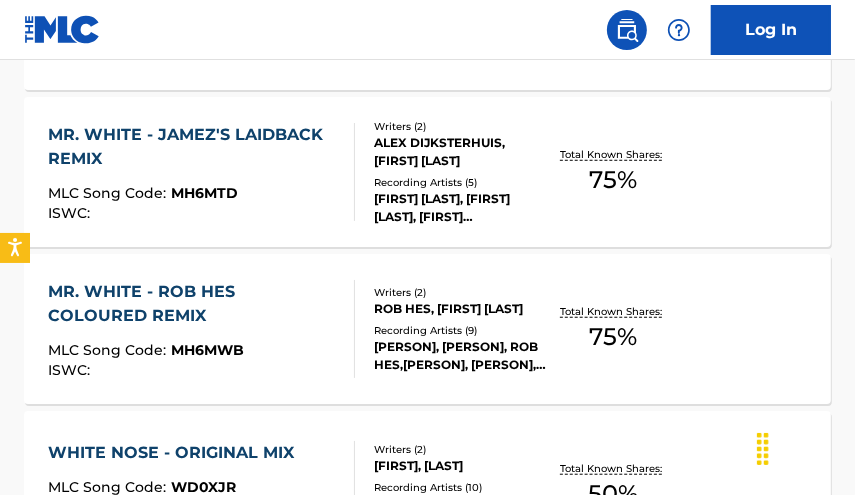 drag, startPoint x: 854, startPoint y: 249, endPoint x: 851, endPoint y: 213, distance: 36.124783 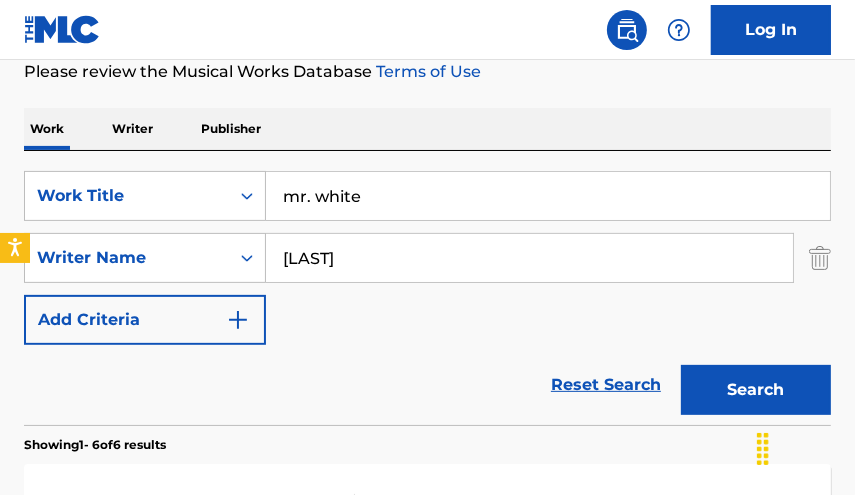 scroll, scrollTop: 259, scrollLeft: 0, axis: vertical 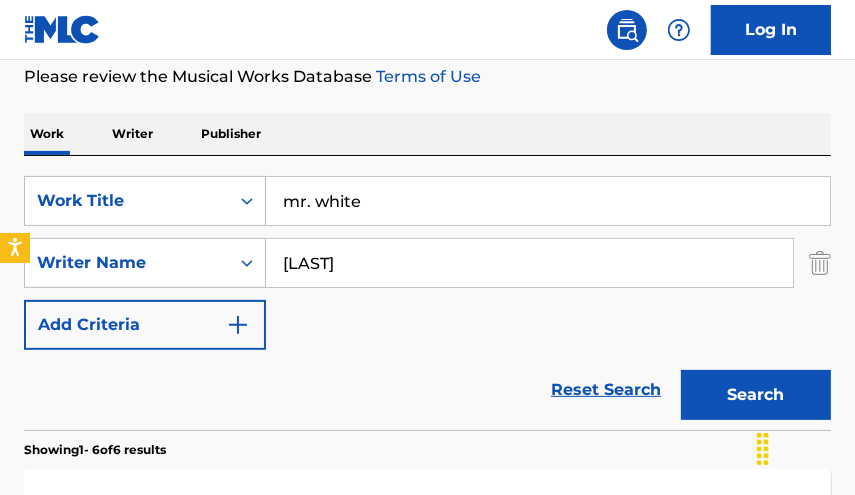 click on "SearchWithCriteria51936ff6-5312-4dee-a25a-e984b03faee0 Work Title mr. white SearchWithCriteriadbcbe7e9-7611-4fa7-83f1-e11bd453c260 Writer Name [LAST] Add Criteria Reset Search Search" at bounding box center (427, 293) 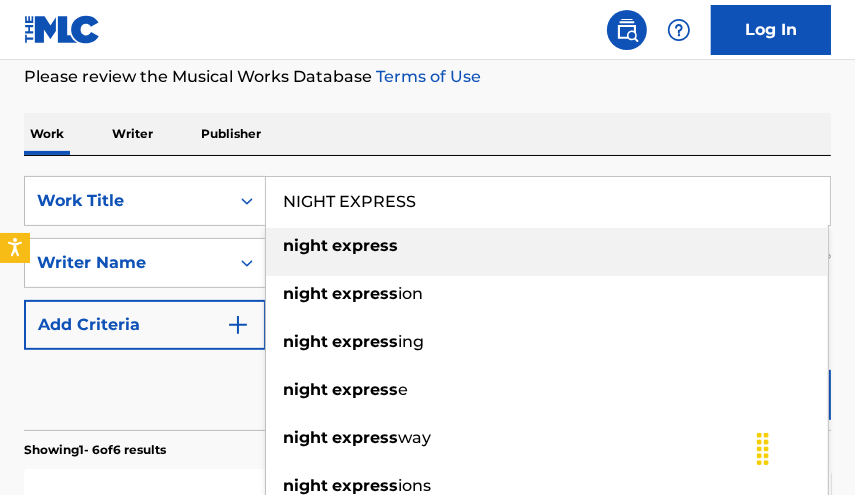 click on "express" at bounding box center (365, 245) 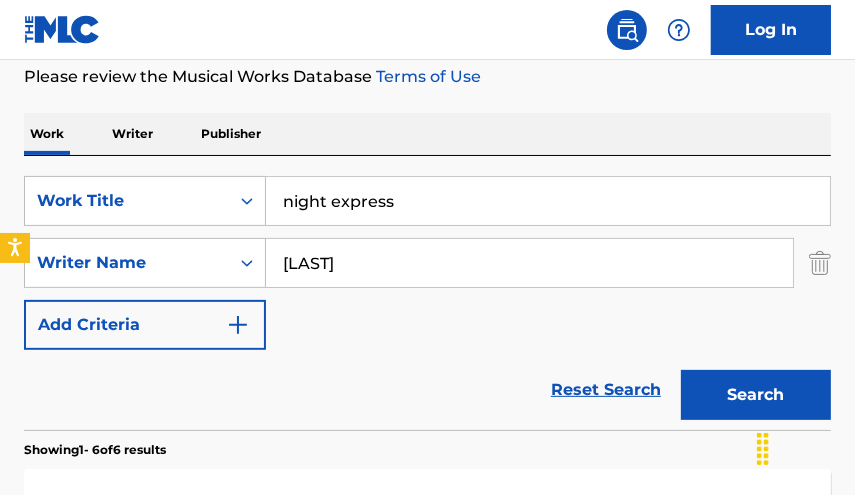 click on "Search" at bounding box center (756, 395) 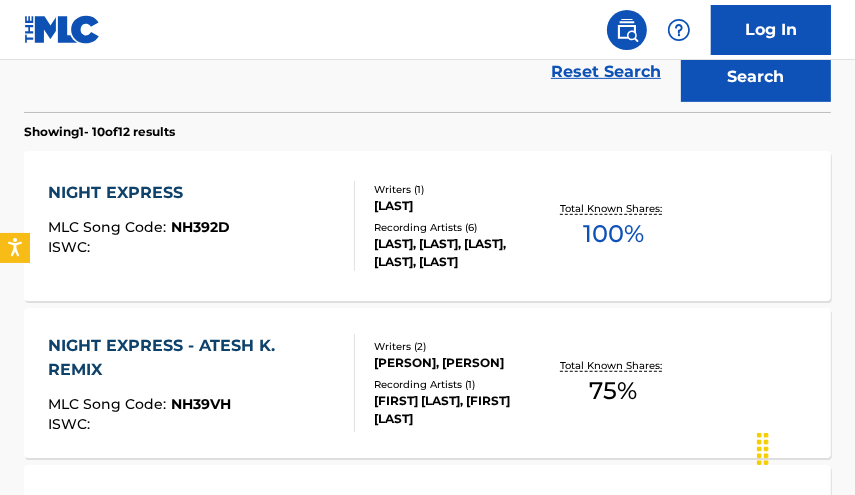 scroll, scrollTop: 582, scrollLeft: 0, axis: vertical 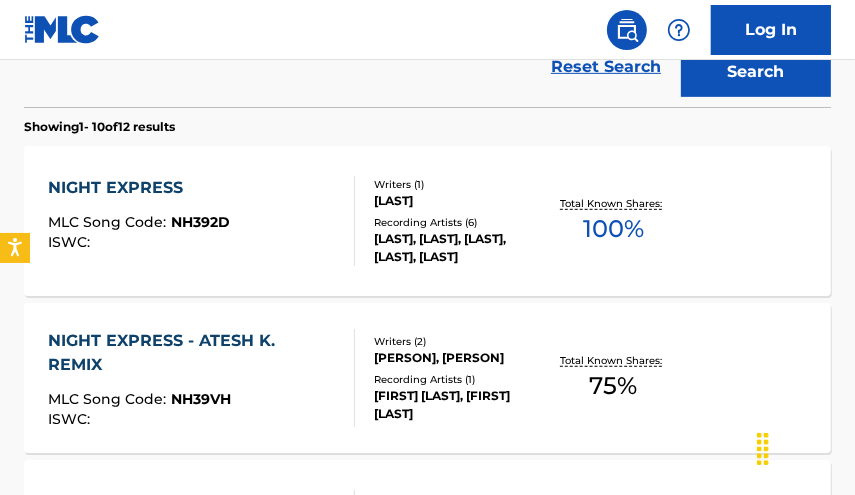 click on "100 %" at bounding box center [613, 229] 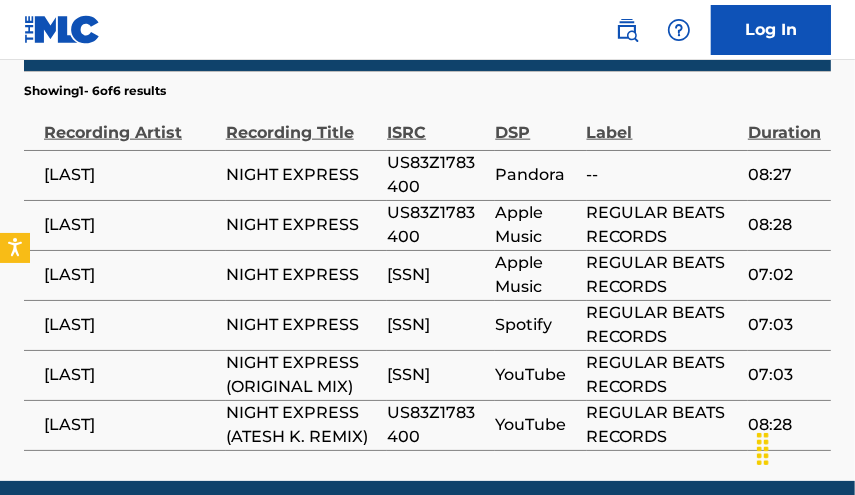 scroll, scrollTop: 1348, scrollLeft: 0, axis: vertical 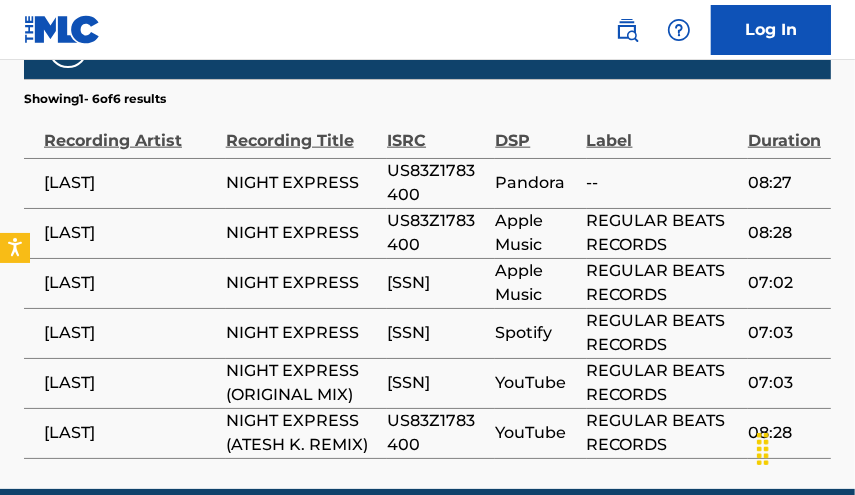click on "[SSN]" at bounding box center [436, 333] 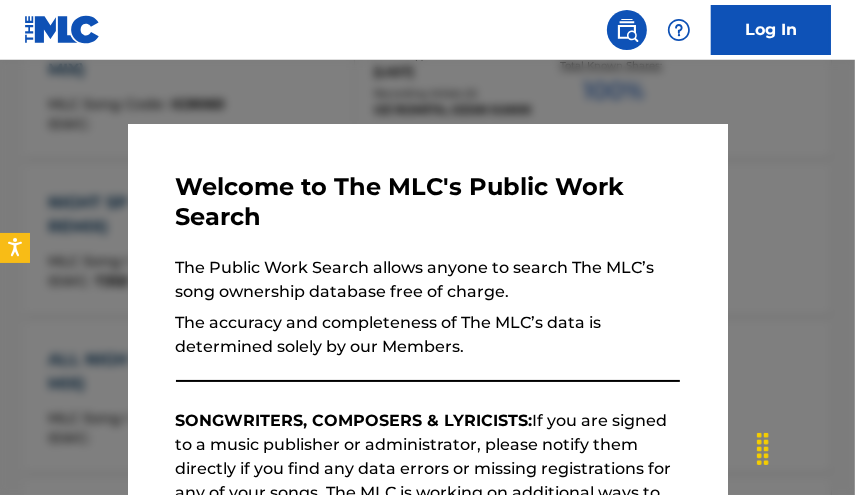 scroll, scrollTop: 696, scrollLeft: 0, axis: vertical 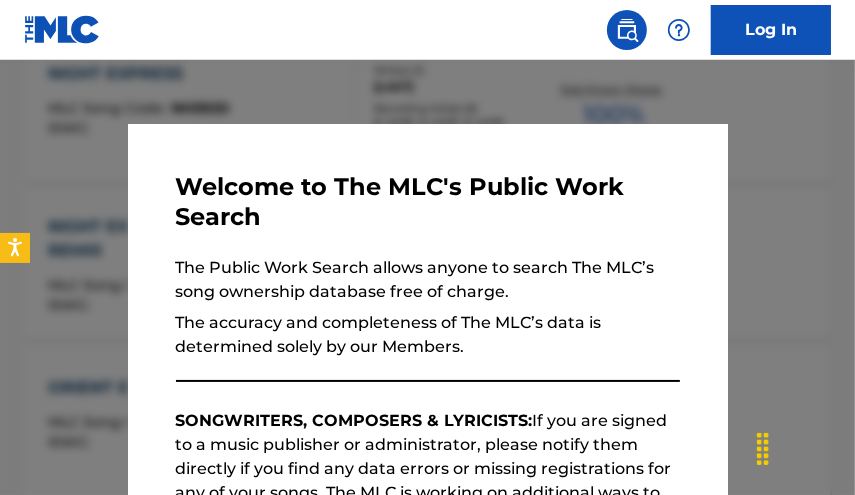 click at bounding box center (427, 307) 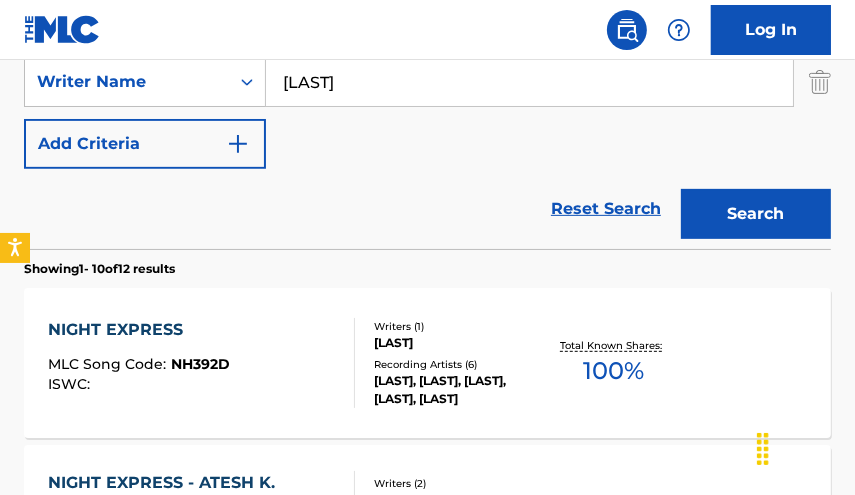 scroll, scrollTop: 201, scrollLeft: 0, axis: vertical 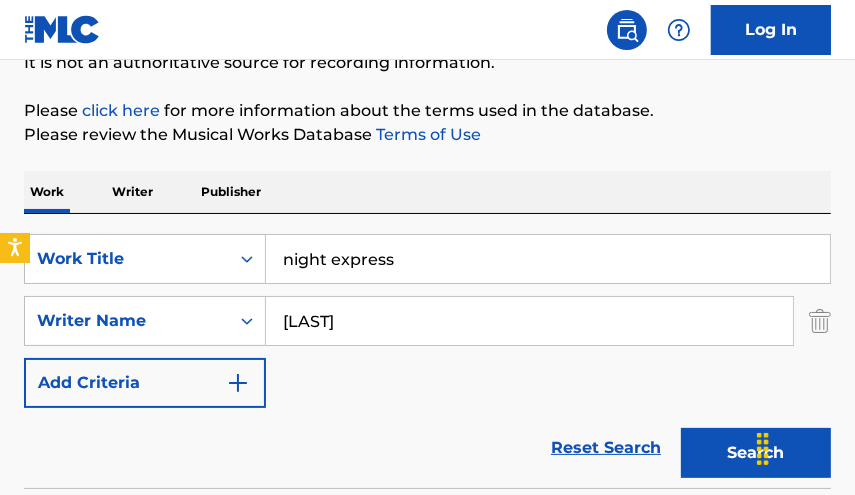 drag, startPoint x: 116, startPoint y: 234, endPoint x: 2, endPoint y: 197, distance: 119.85408 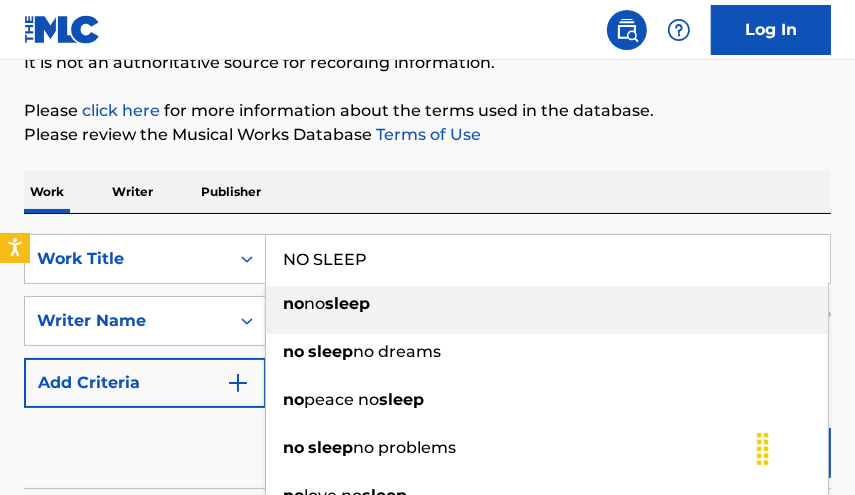 type on "NO SLEEP" 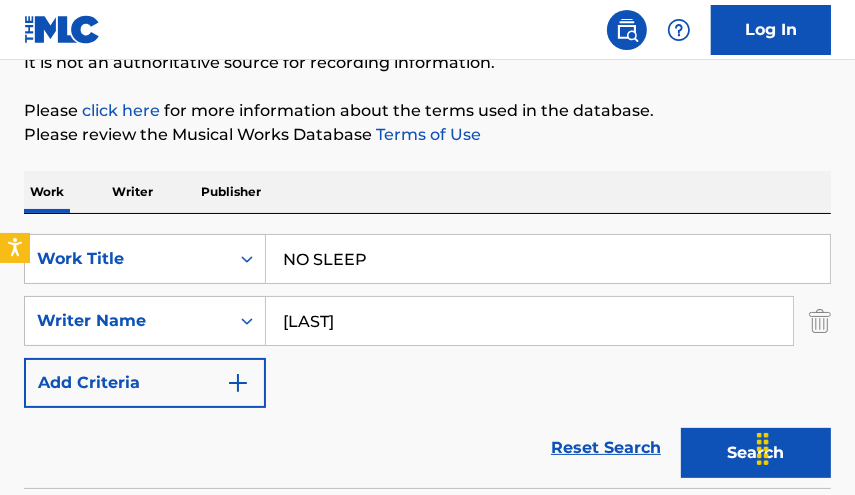 click on "Search" at bounding box center [756, 453] 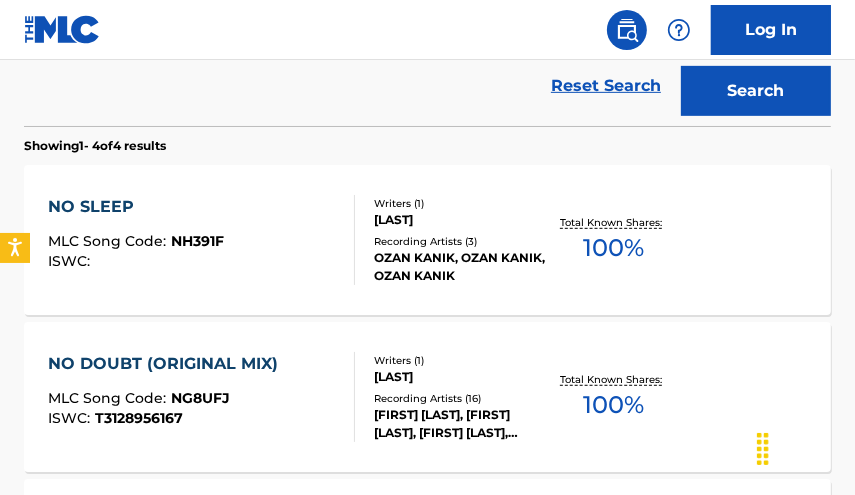 scroll, scrollTop: 555, scrollLeft: 0, axis: vertical 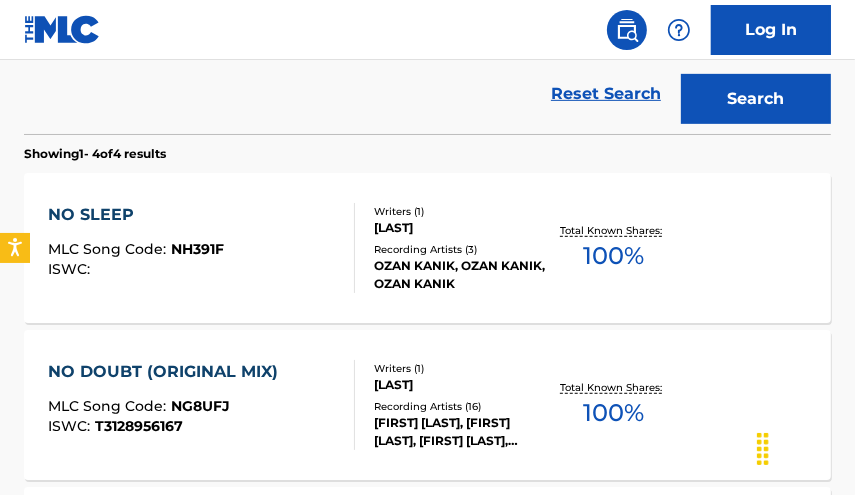click on "100 %" at bounding box center (613, 256) 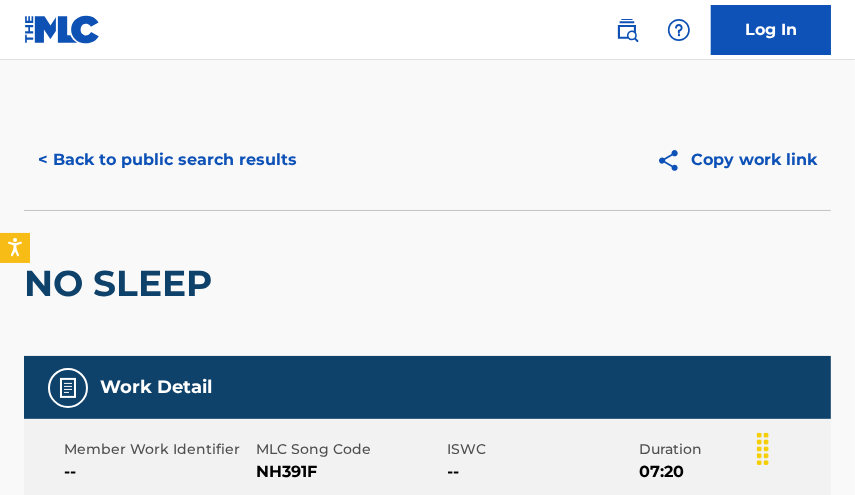 scroll, scrollTop: 1284, scrollLeft: 0, axis: vertical 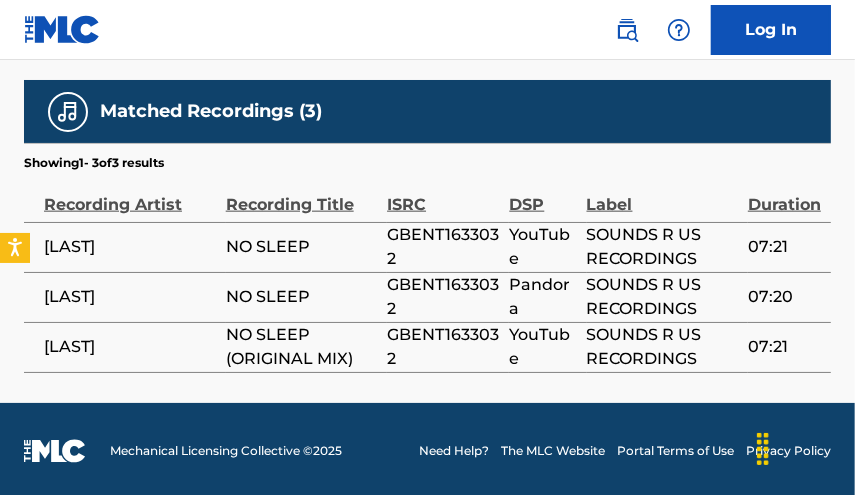 click on "GBENT1633032" at bounding box center [443, 247] 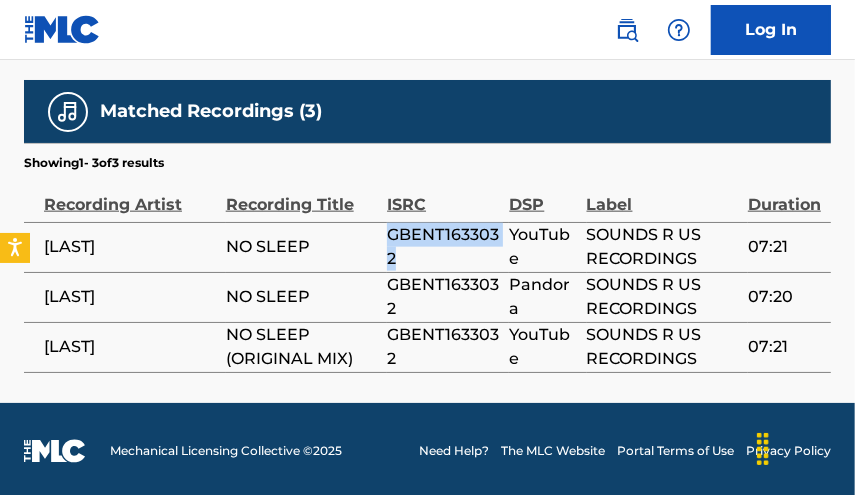 click on "GBENT1633032" at bounding box center [443, 247] 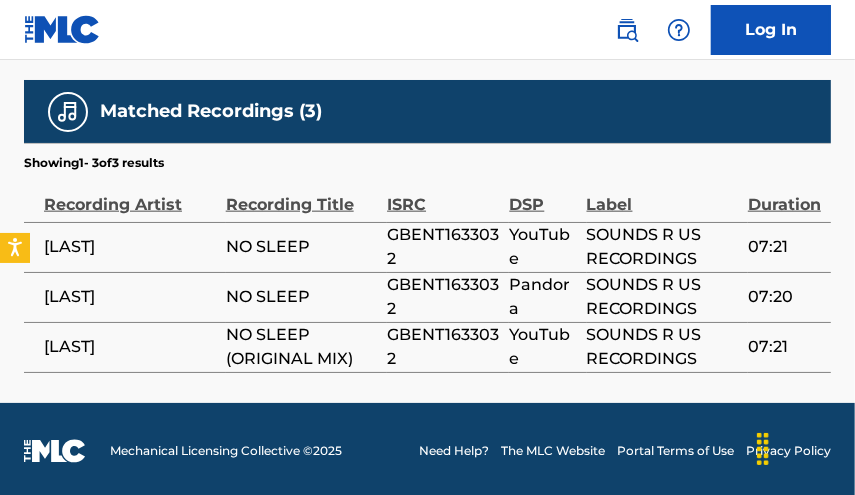 scroll, scrollTop: 669, scrollLeft: 0, axis: vertical 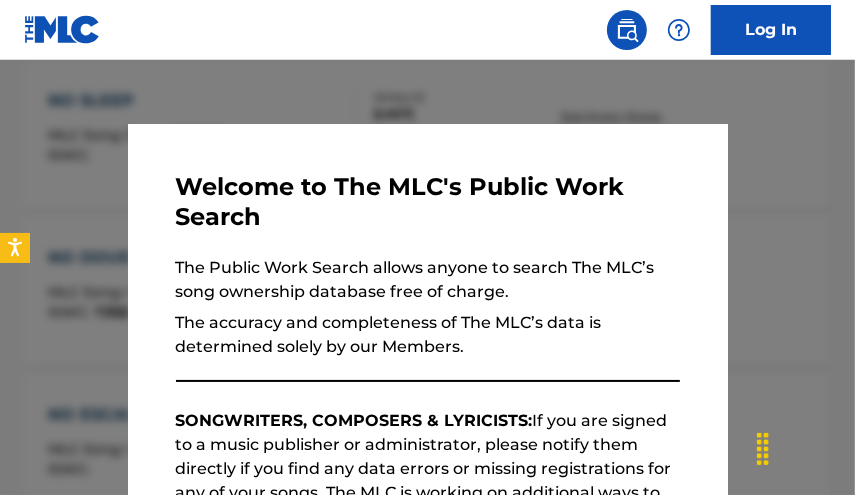 drag, startPoint x: 328, startPoint y: 87, endPoint x: 360, endPoint y: 93, distance: 32.55764 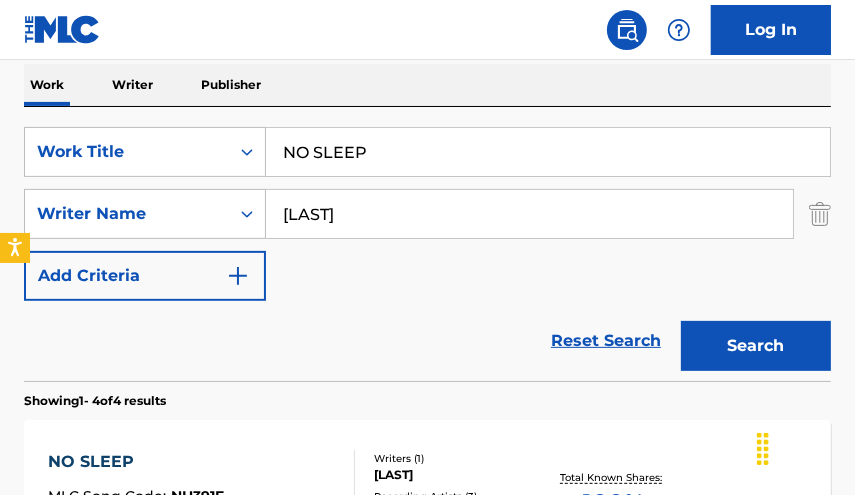 scroll, scrollTop: 224, scrollLeft: 0, axis: vertical 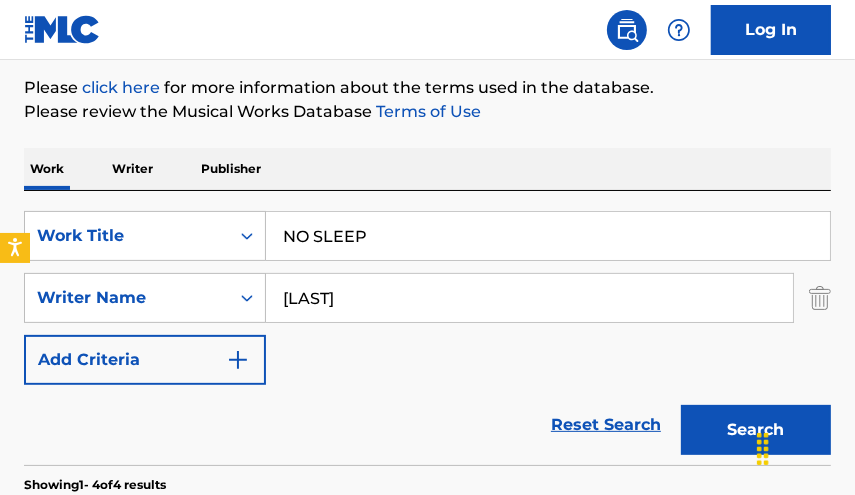 click on "The MLC Public Work Search The accuracy and completeness of The MLC's data is determined solely by our Members. It is not an authoritative source for recording information. Please   click here   for more information about the terms used in the database. Please review the Musical Works Database   Terms of Use Work Writer Publisher SearchWithCriteria51936ff6-5312-4dee-a25a-e984b03faee0 Work Title NO SLEEP SearchWithCriteriadbcbe7e9-7611-4fa7-83f1-e11bd453c260 Writer Name [FIRST] [LAST] Add Criteria Reset Search Search Showing  1  -   4  of  4   results   NO SLEEP MLC Song Code : NH391F ISWC : Writers ( 1 ) [FIRST] [LAST] Recording Artists ( 3 ) [FIRST] [LAST], [FIRST] [LAST], [FIRST] [LAST] Total Known Shares: 100 % NO DOUBT (ORIGINAL MIX) MLC Song Code : NG8UFJ ISWC : T3128956167 Writers ( 1 ) [FIRST] [LAST] Recording Artists ( 16 ) [FIRST] [LAST], [FIRST] [LAST], [FIRST] [LAST], [FIRST] [LAST], [FIRST] [LAST] Total Known Shares: 100 % NO ESCAPE (ORIGINAL MIX) MLC Song Code : NG8FLA ISWC : Writers ( 1 ) [FIRST] [LAST] Recording Artists ( 4 ) [FIRST] [LAST], [FIRST] [LAST], [FIRST] [LAST], [FIRST] [LAST] Total Known Shares: 100 % NO ESCAPE - ORIGINAL MIX MLC Song Code : NH37WW ISWC : T3120678748 Writers ( 1 ) [FIRST] [LAST] Recording Artists ( 1 ) [FIRST] [LAST] Total Known Shares: 100 % Results Per Page: 10 25 50 100" at bounding box center [427, 683] 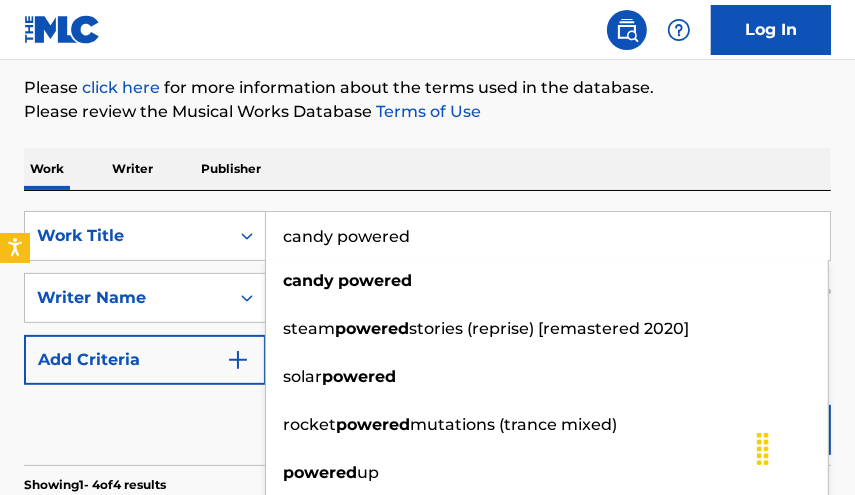 drag, startPoint x: 336, startPoint y: 225, endPoint x: 13, endPoint y: 162, distance: 329.0866 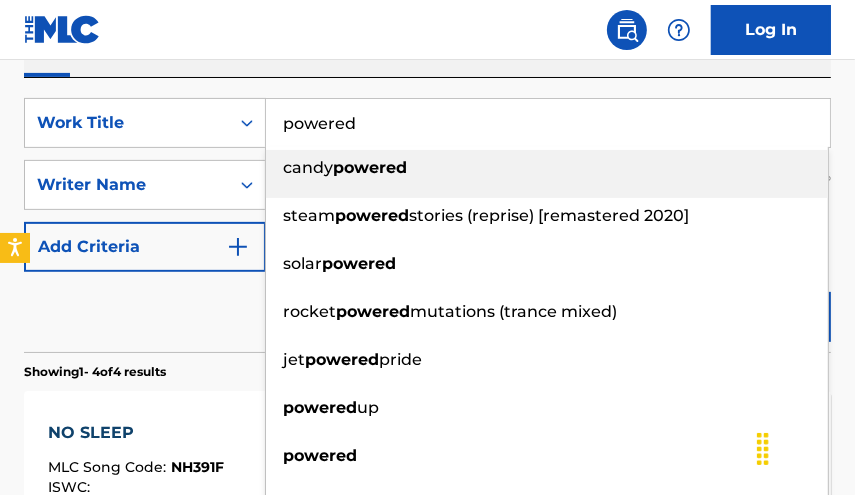 scroll, scrollTop: 332, scrollLeft: 0, axis: vertical 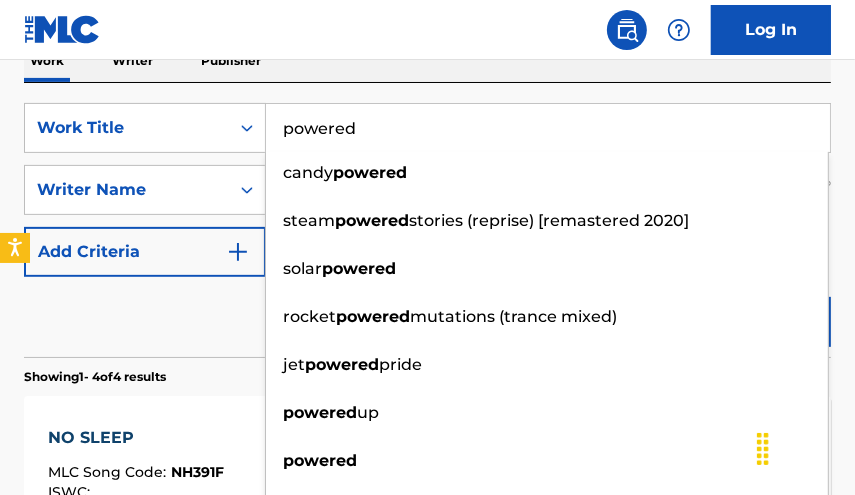 type on "powered" 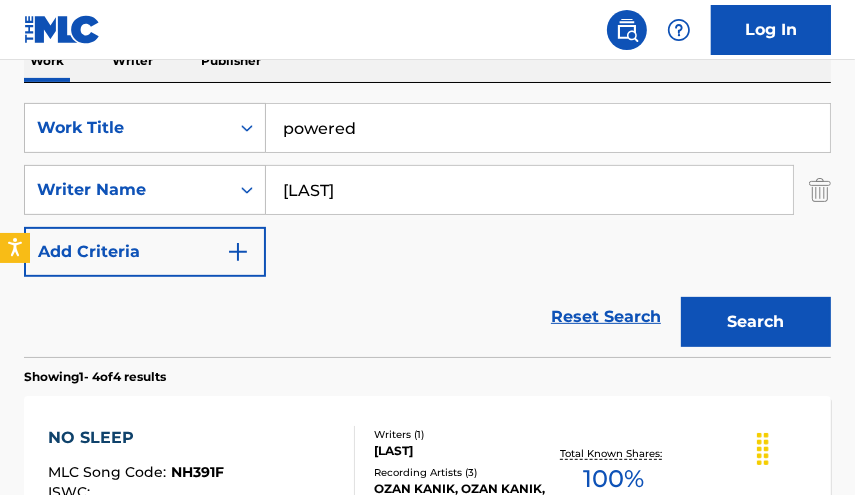 click on "Search" at bounding box center (756, 322) 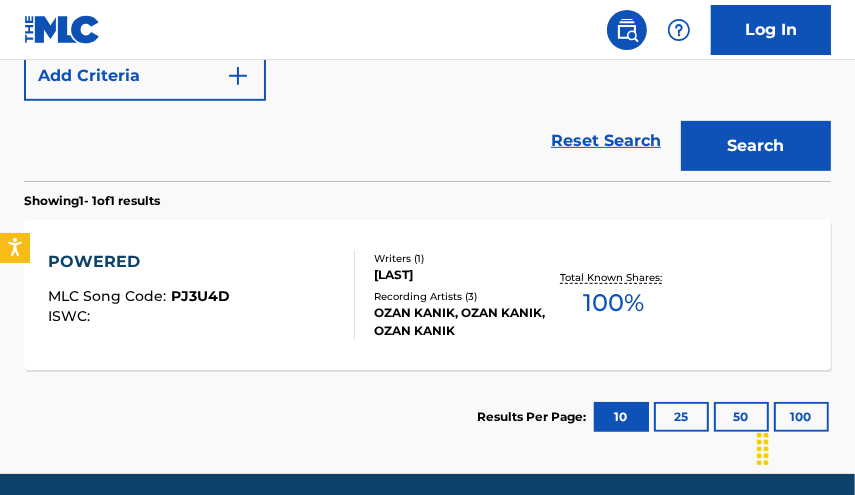 scroll, scrollTop: 517, scrollLeft: 0, axis: vertical 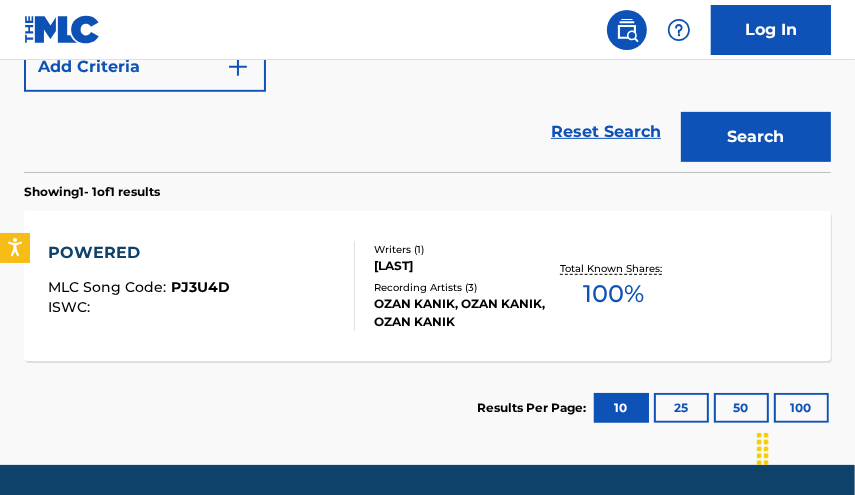 click on "100 %" at bounding box center (613, 294) 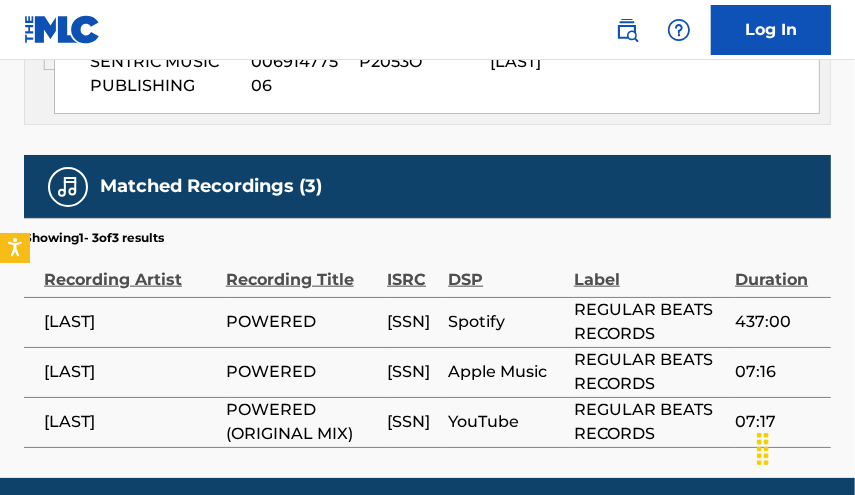 scroll, scrollTop: 1284, scrollLeft: 0, axis: vertical 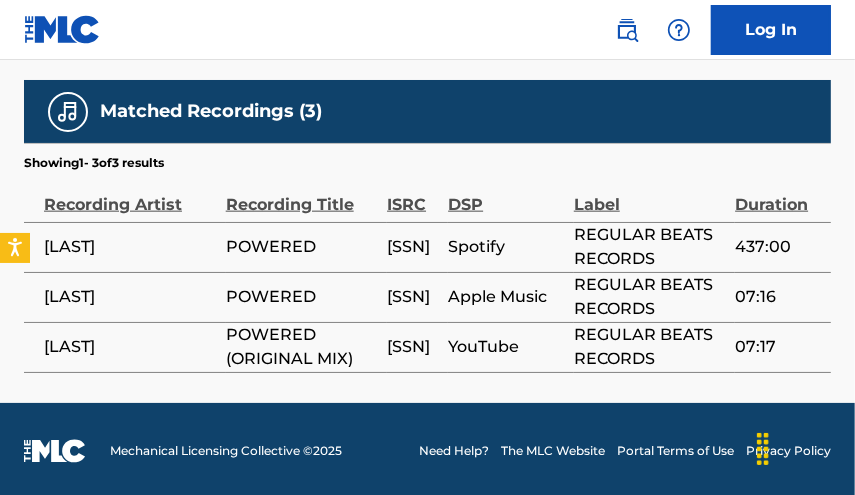 click on "[SSN]" at bounding box center (412, 347) 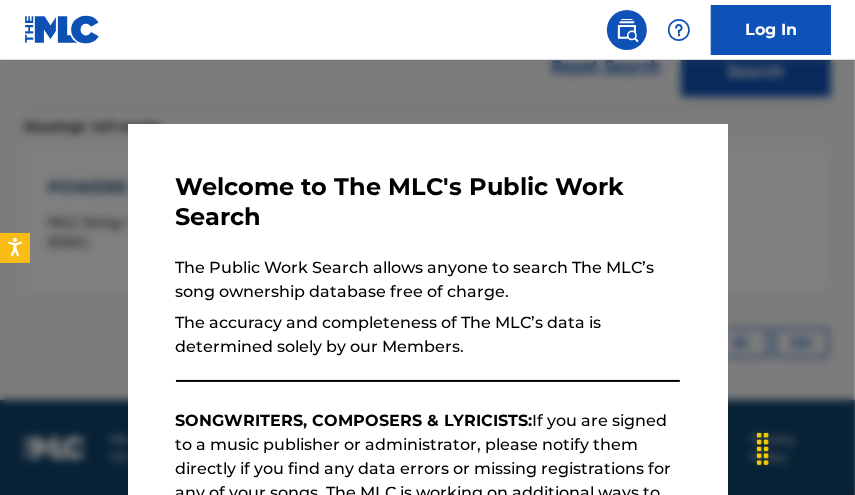 click at bounding box center (427, 307) 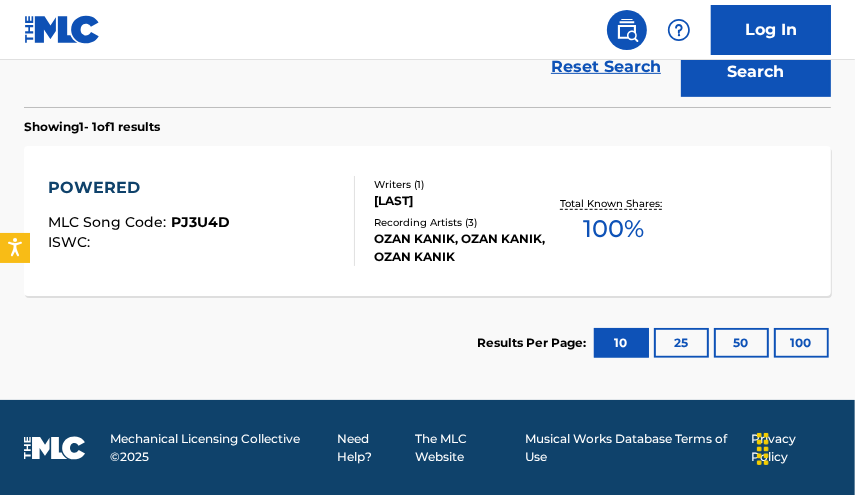 scroll, scrollTop: 253, scrollLeft: 0, axis: vertical 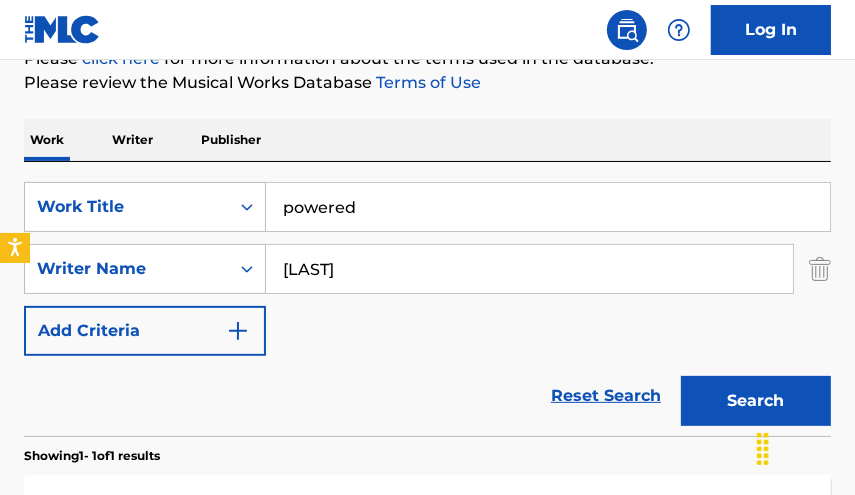 drag, startPoint x: 418, startPoint y: 218, endPoint x: 91, endPoint y: 137, distance: 336.88278 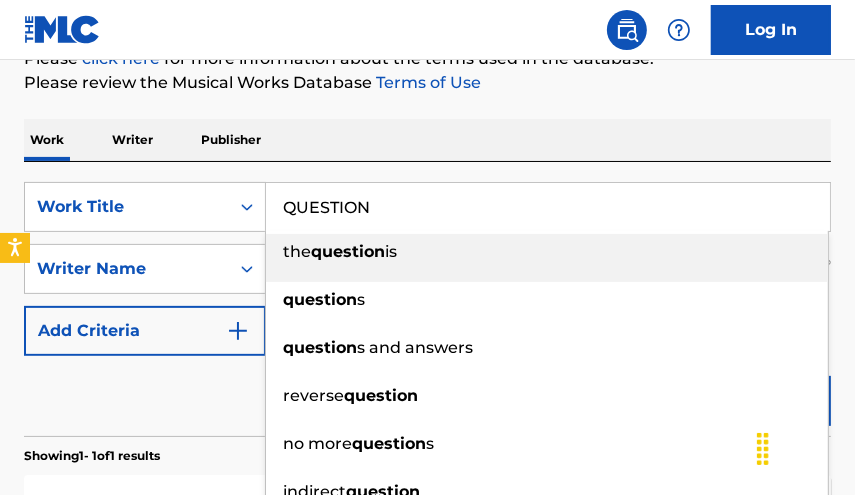 type on "QUESTION" 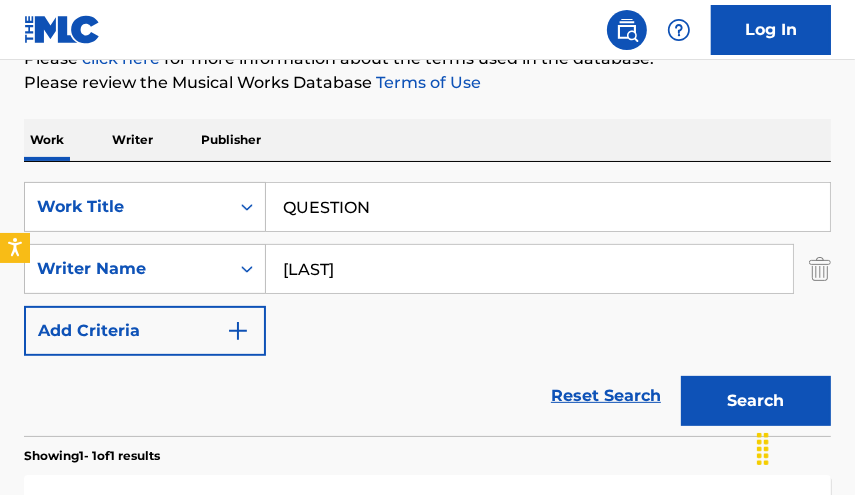 drag, startPoint x: 601, startPoint y: 147, endPoint x: 591, endPoint y: 159, distance: 15.6205 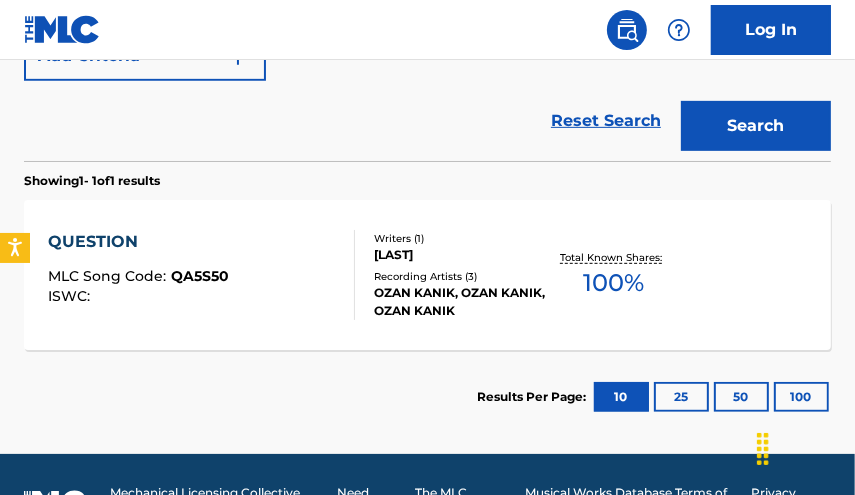 scroll, scrollTop: 530, scrollLeft: 0, axis: vertical 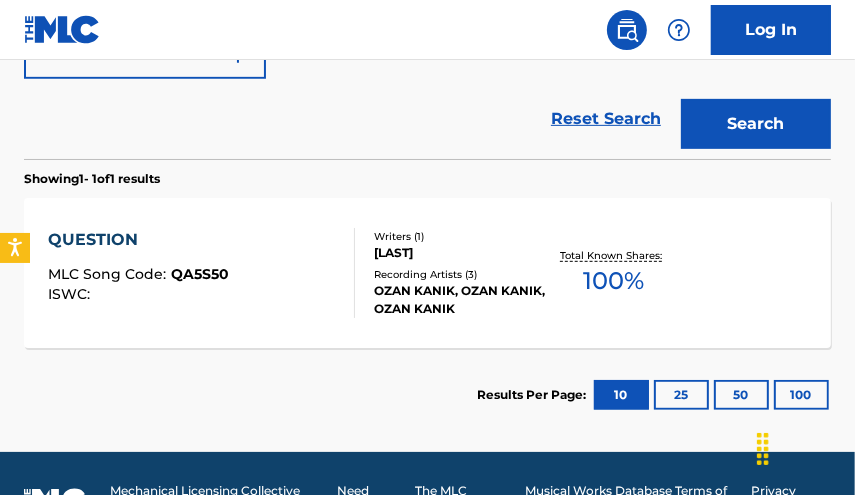 click on "Total Known Shares: 100 %" at bounding box center (614, 273) 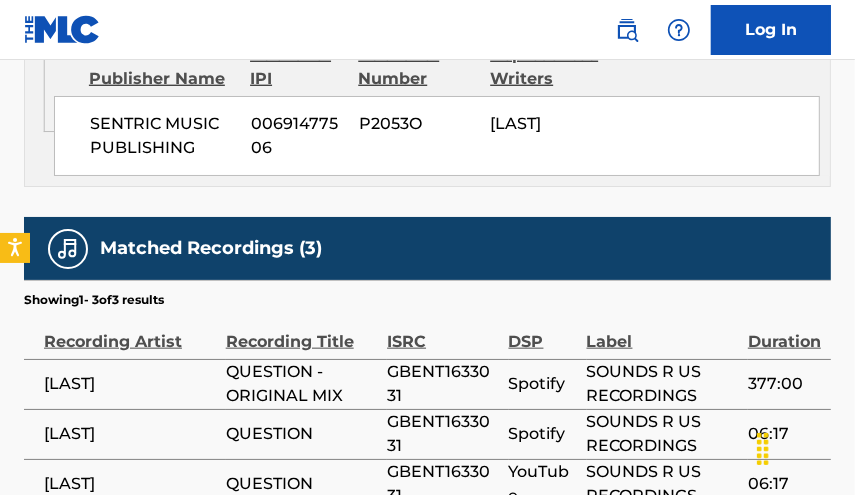 scroll, scrollTop: 1284, scrollLeft: 0, axis: vertical 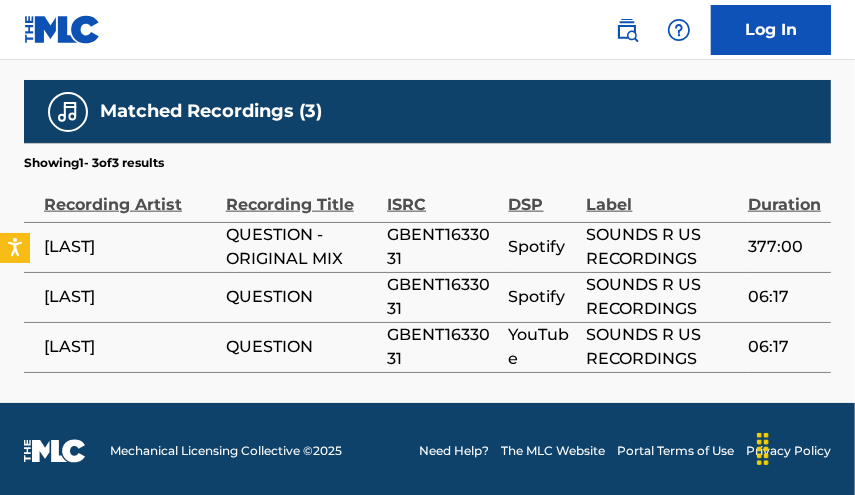 click on "GBENT1633031" at bounding box center (442, 247) 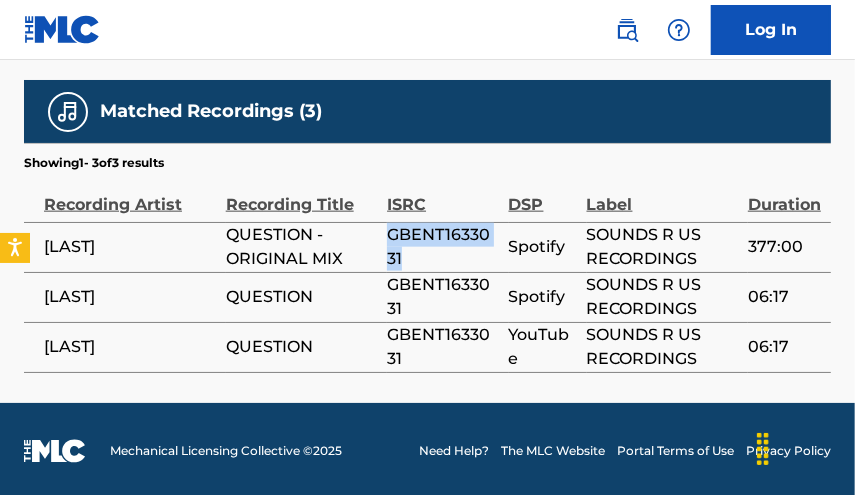 click on "GBENT1633031" at bounding box center [442, 247] 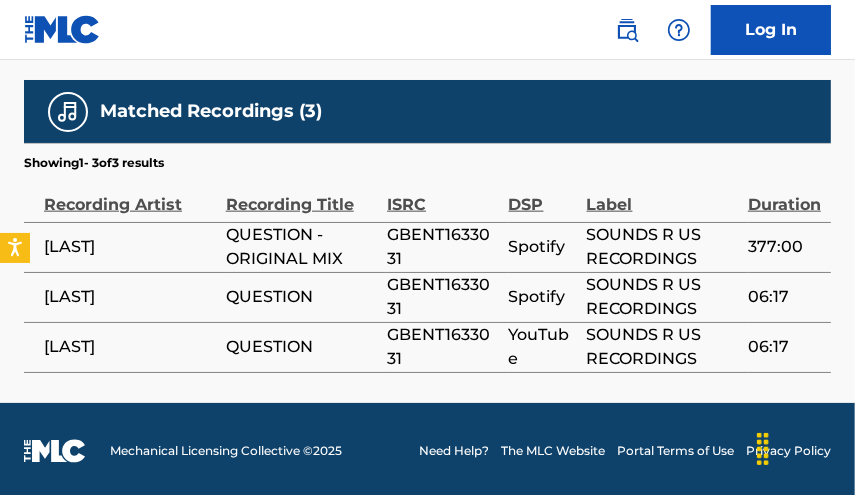 scroll, scrollTop: 582, scrollLeft: 0, axis: vertical 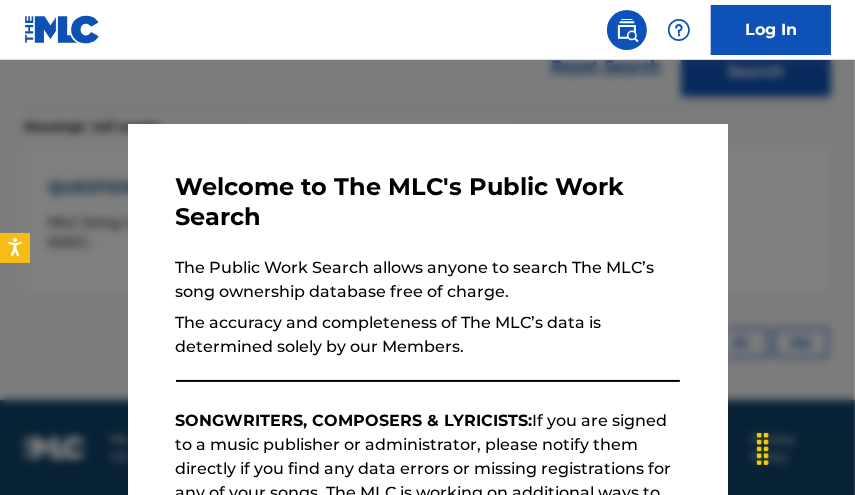 click at bounding box center (427, 307) 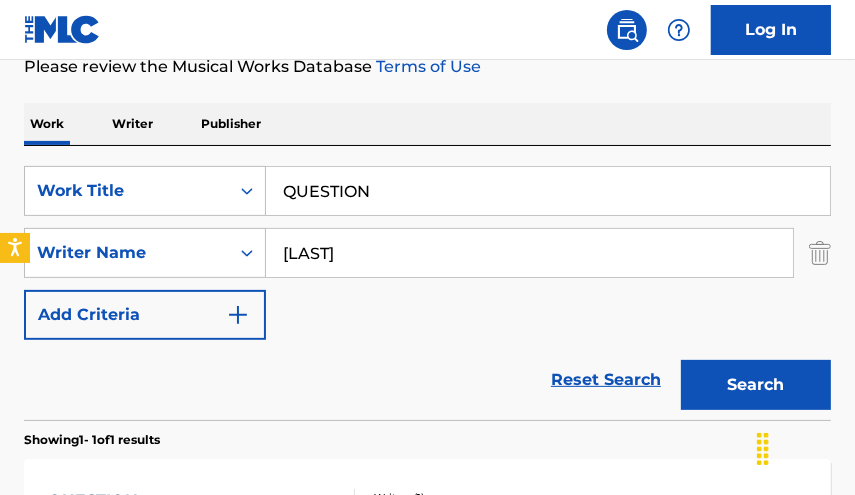scroll, scrollTop: 244, scrollLeft: 0, axis: vertical 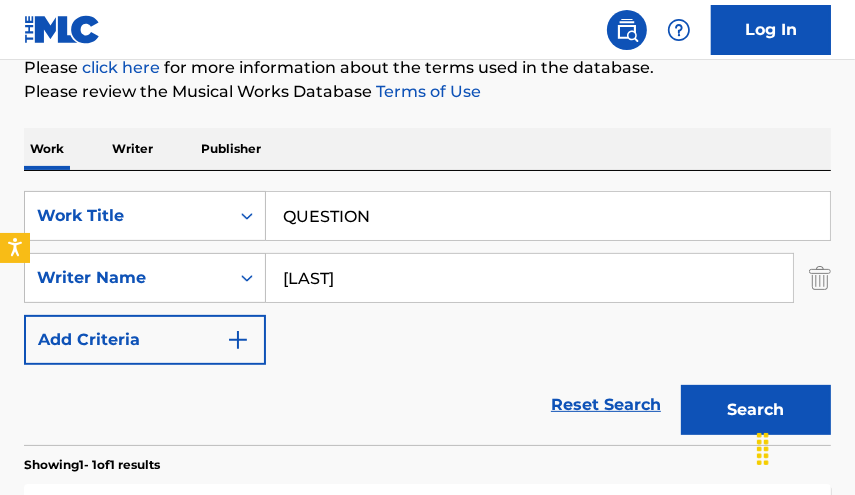 drag, startPoint x: 384, startPoint y: 208, endPoint x: 174, endPoint y: 151, distance: 217.59825 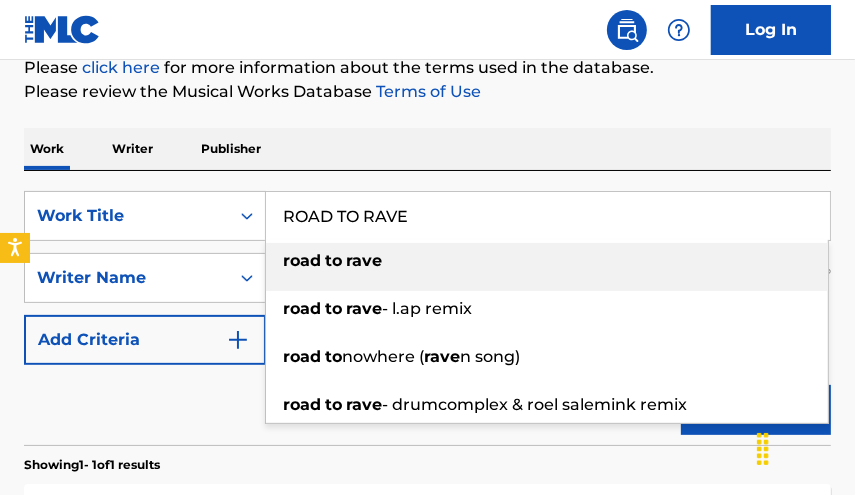 click on "road   to   rave" at bounding box center (547, 261) 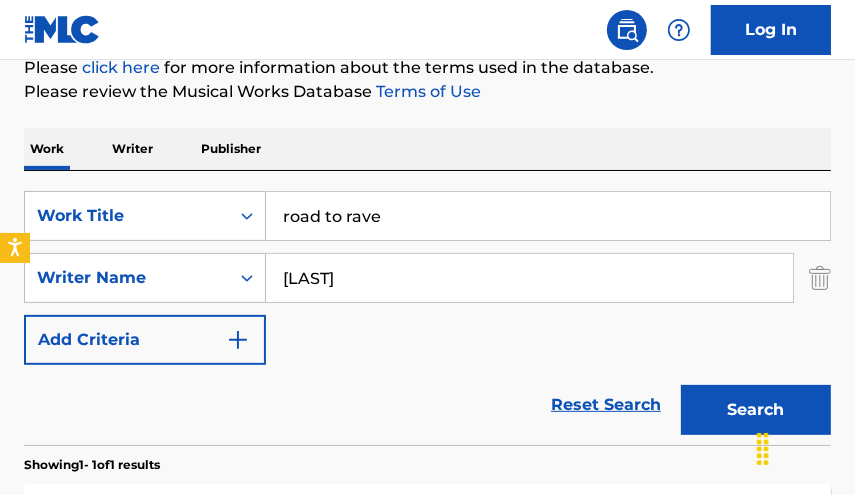 click on "Search" at bounding box center [756, 410] 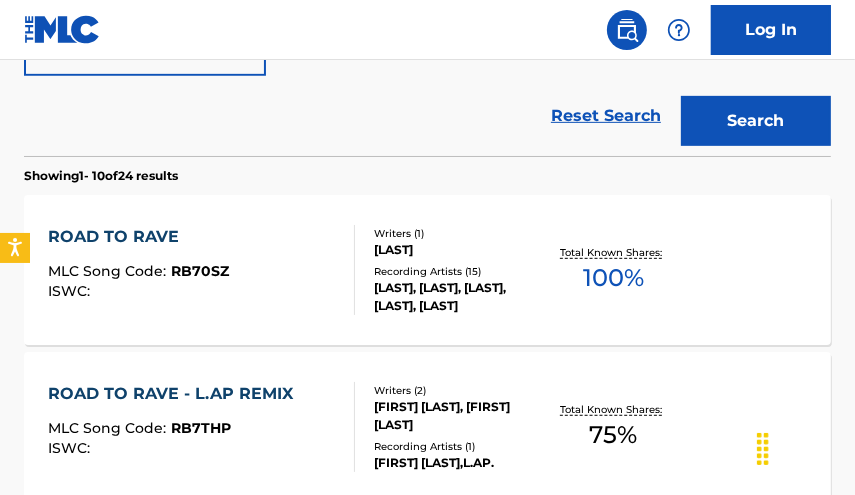 scroll, scrollTop: 622, scrollLeft: 0, axis: vertical 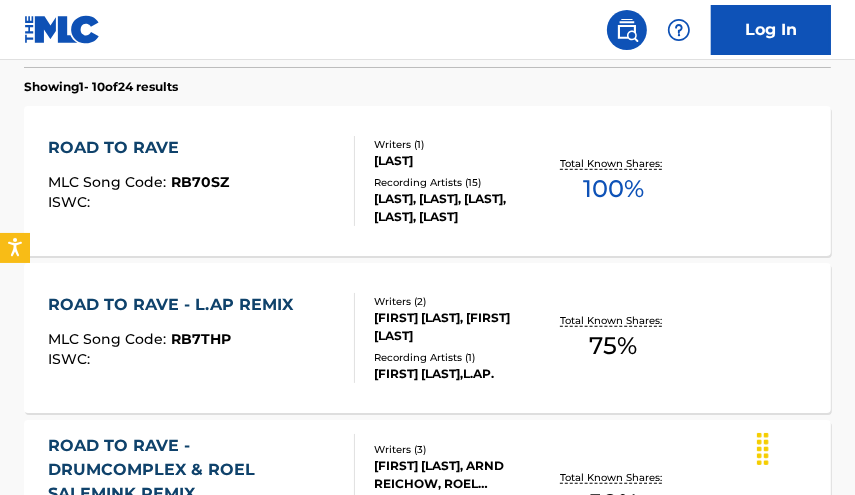 click on "100 %" at bounding box center [613, 189] 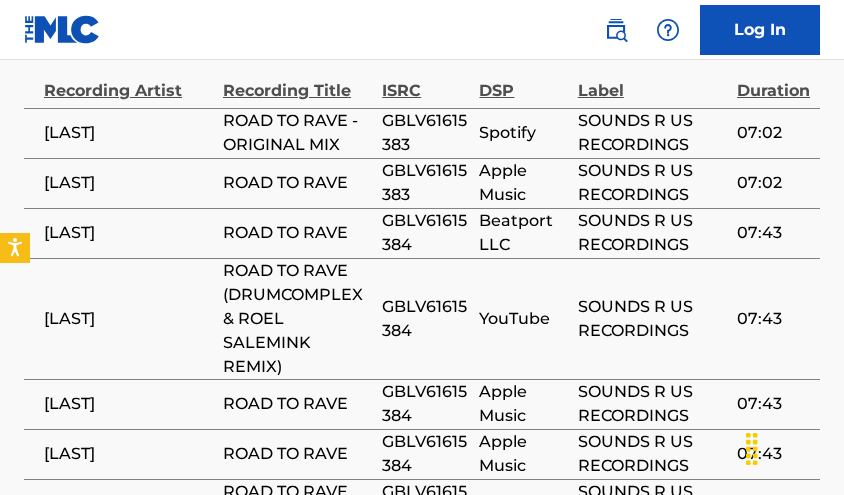 scroll, scrollTop: 1327, scrollLeft: 0, axis: vertical 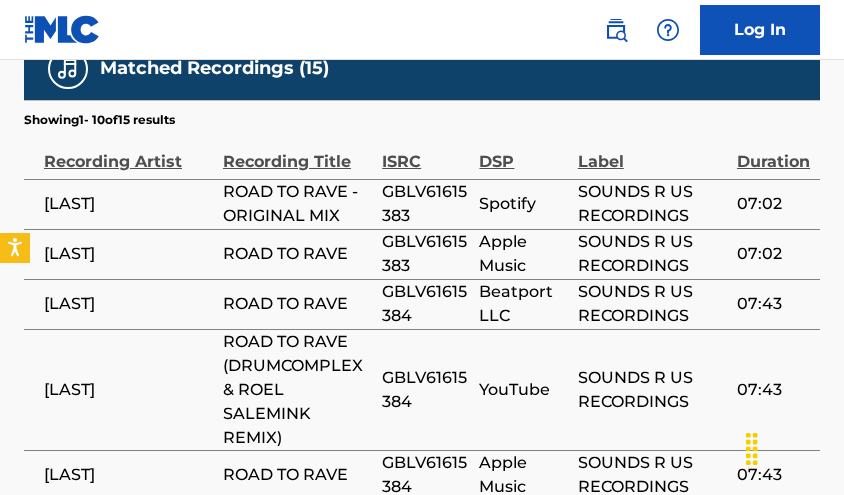 click on "GBLV61615383" at bounding box center [425, 204] 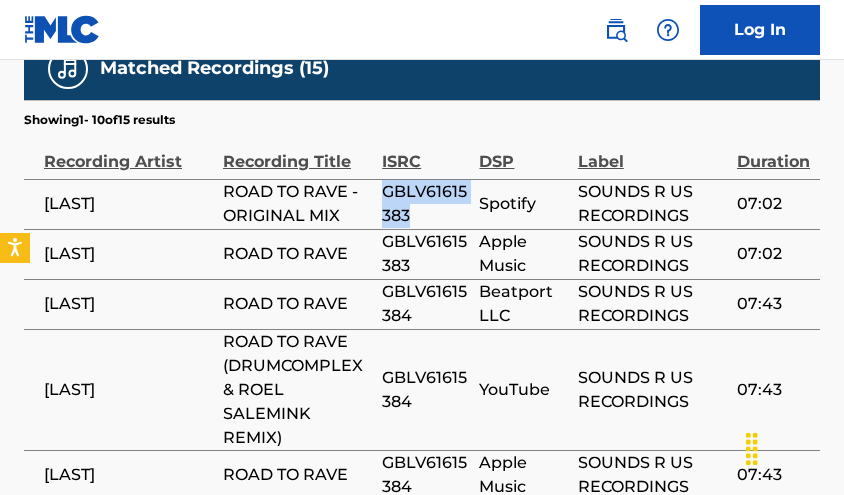 click on "GBLV61615383" at bounding box center (425, 204) 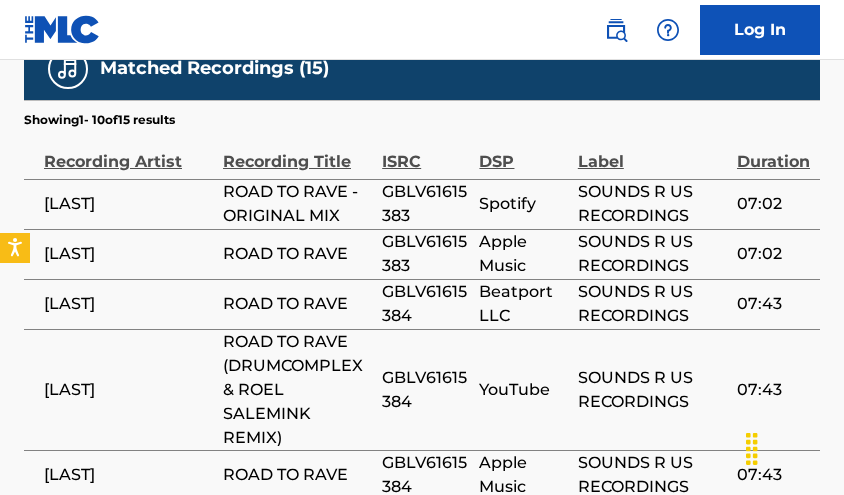 click on "Back to public search results Copy work link ROAD TO RAVE     Work Detail   Member Work Identifier -- MLC Song Code RB70SZ ISWC -- Duration 07:01 Language -- Alternative Titles No Alternative Titles Writers   (1) Writer Name Writer IPI Writer Role [FIRST] [LAST] 00629458610 Author Publishers   (1) Total shares:  100 % Administrator Name Administrator IPI Administrator Number Collection Share Contact Details SENTRIC MUSIC LIMITED 00509030978 P9399G 100% Sentric Music society@sentricmusic.com Admin Original Publisher Connecting Line Publisher Name Publisher IPI Publisher Number Represented Writers SENTRIC MUSIC PUBLISHING 00691477506 P2053O [FIRST] [LAST] Total shares:  100 % Matched Recordings   (15) Showing  1  -   10  of  15   results   Recording Artist Recording Title ISRC DSP Label Duration [FIRST] [LAST] ROAD TO RAVE - ORIGINAL MIX GBLV61615383 Spotify SOUNDS R US RECORDINGS 07:02 [FIRST] [LAST] ROAD TO RAVE GBLV61615383 Apple Music SOUNDS R US RECORDINGS 07:02 [FIRST] [LAST] ROAD TO RAVE GBLV61615384 Beatport LLC 07:43 1" at bounding box center (422, -162) 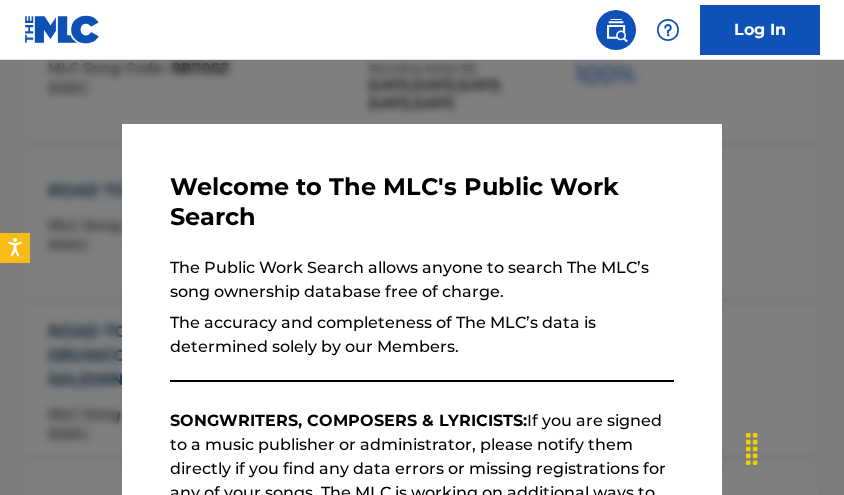click at bounding box center (422, 307) 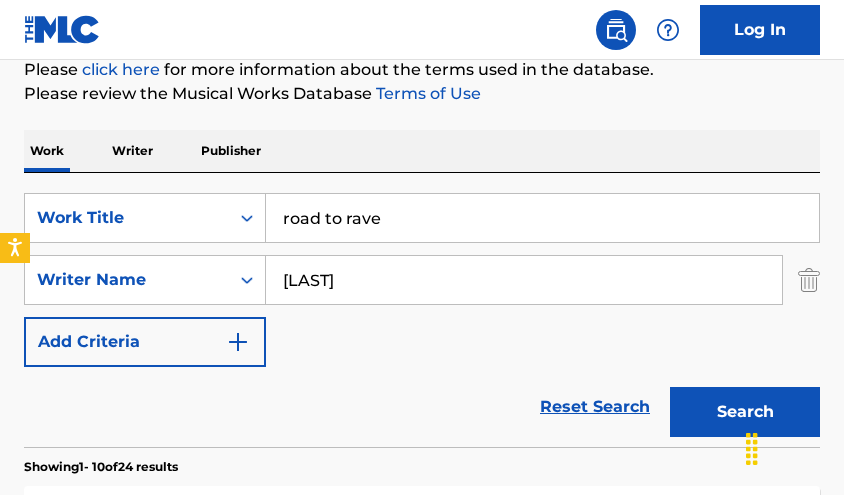 scroll, scrollTop: 303, scrollLeft: 0, axis: vertical 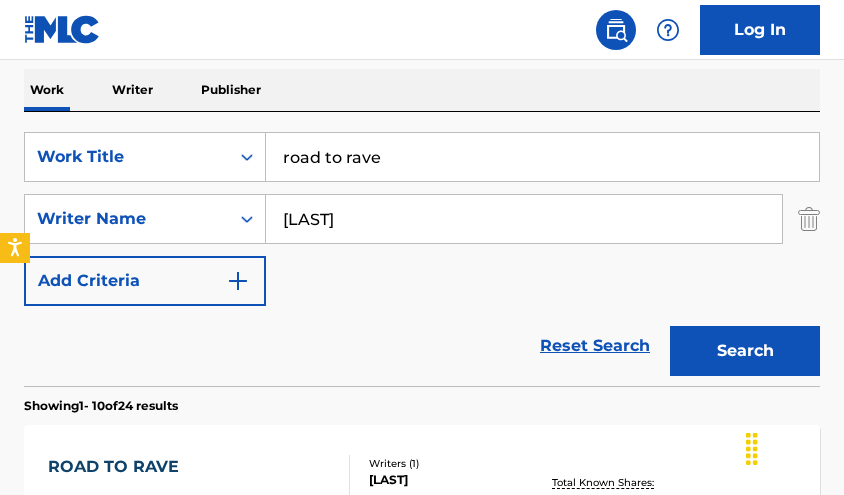 drag, startPoint x: 422, startPoint y: 153, endPoint x: 13, endPoint y: 95, distance: 413.092 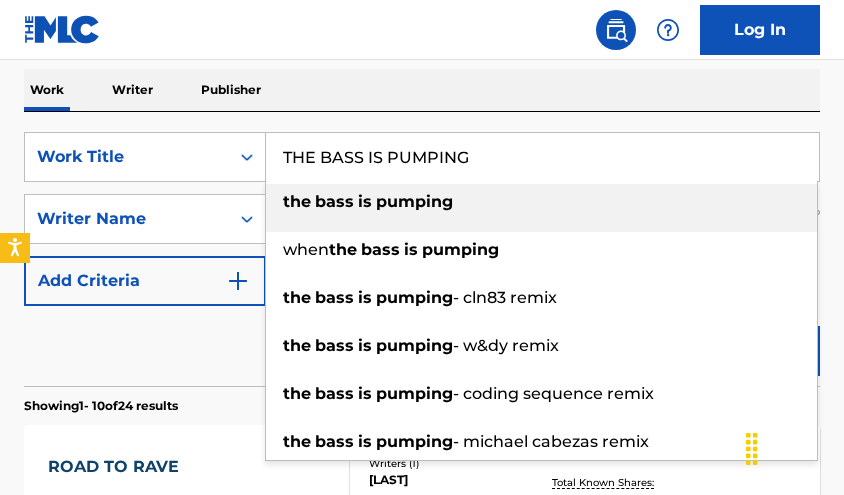 click on "pumping" at bounding box center [414, 201] 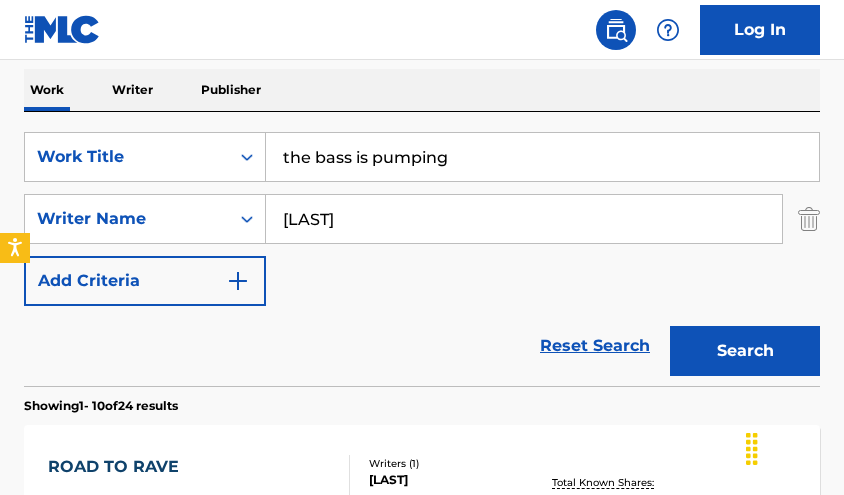 click on "Search" at bounding box center [745, 351] 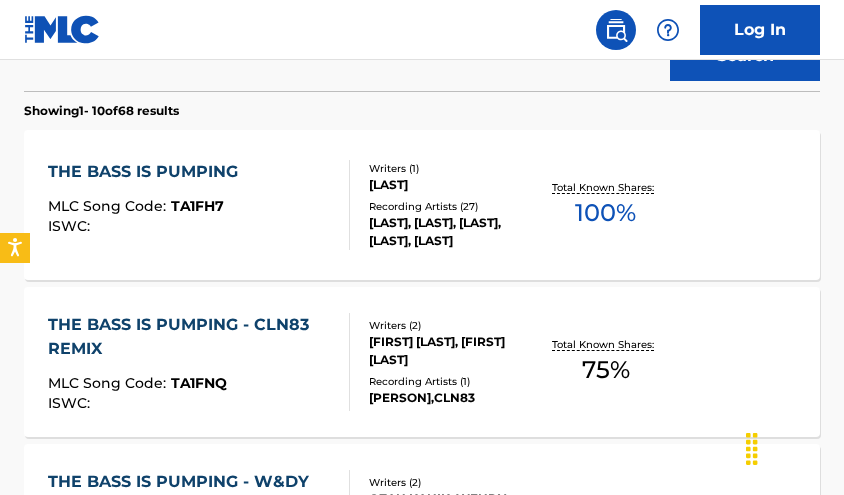 scroll, scrollTop: 631, scrollLeft: 0, axis: vertical 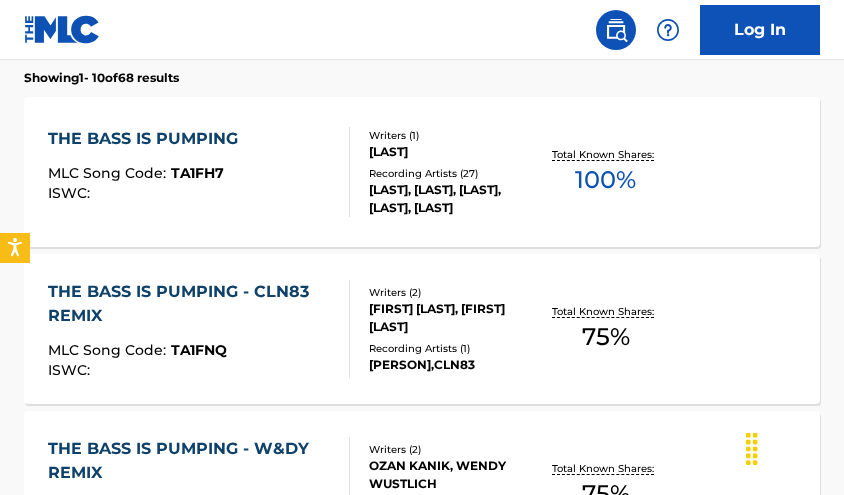 click on "100 %" at bounding box center [605, 180] 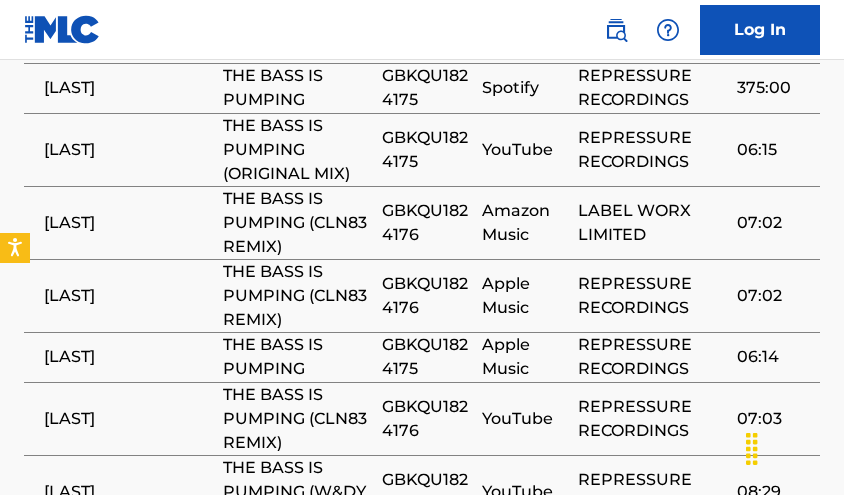 scroll, scrollTop: 1541, scrollLeft: 0, axis: vertical 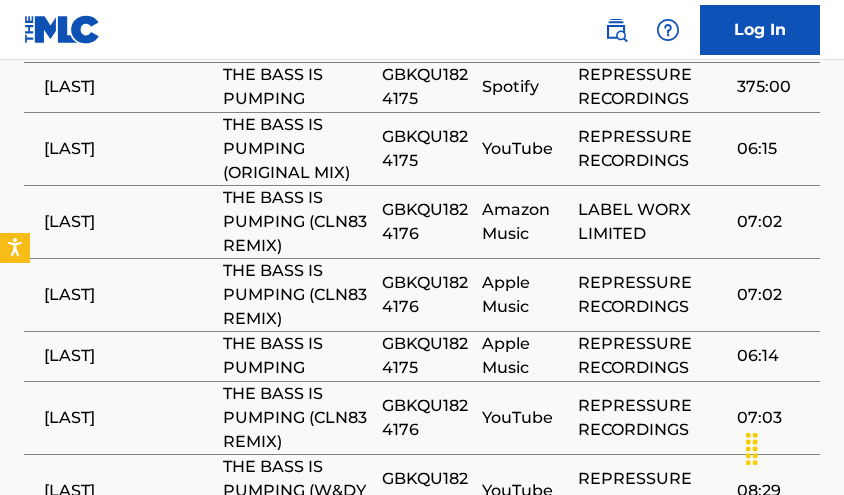 click on "GBKQU1824175" at bounding box center (427, 149) 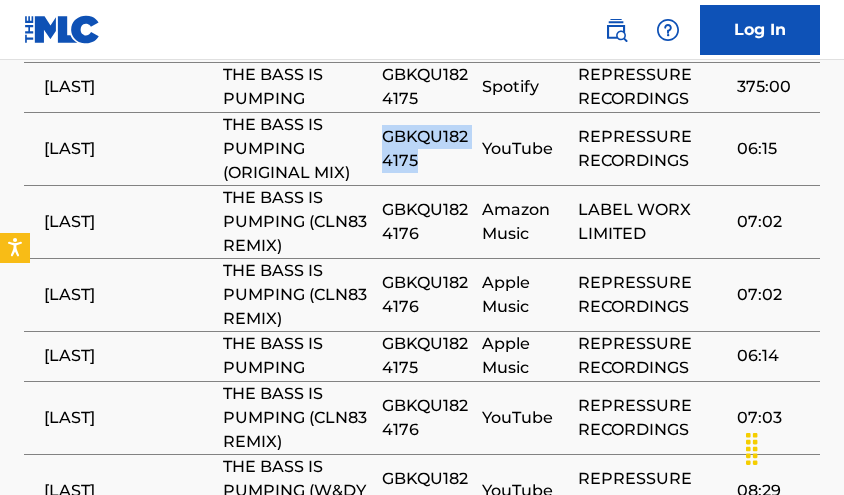 click on "GBKQU1824175" at bounding box center [427, 149] 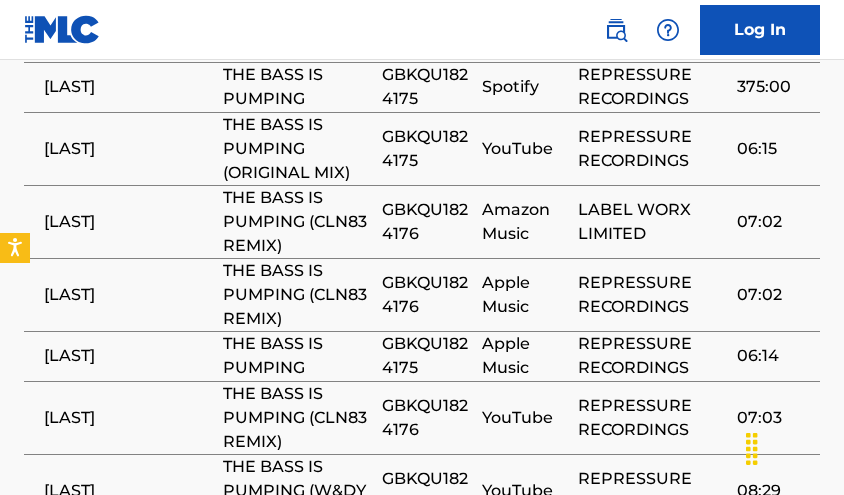 click on "[LAST]" at bounding box center (123, 417) 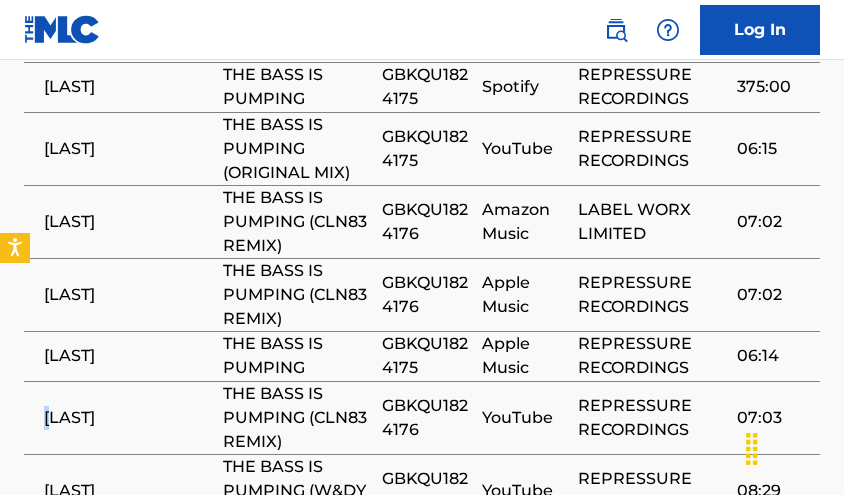 scroll, scrollTop: 744, scrollLeft: 0, axis: vertical 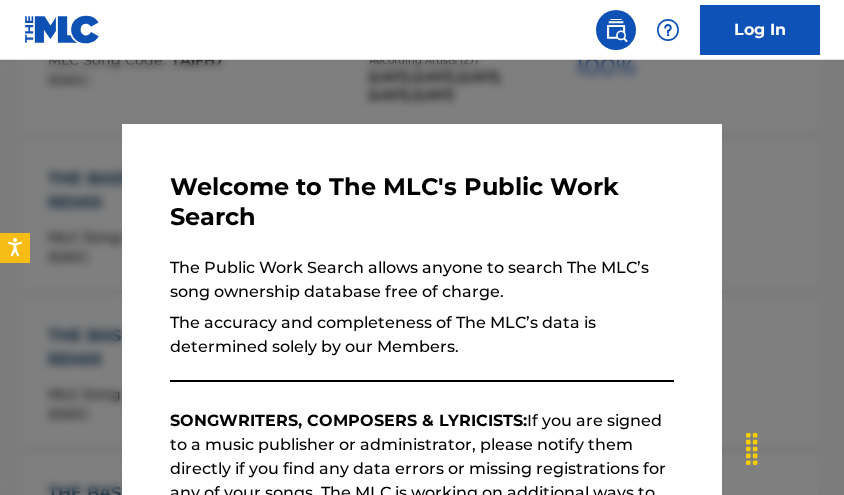 click at bounding box center [422, 307] 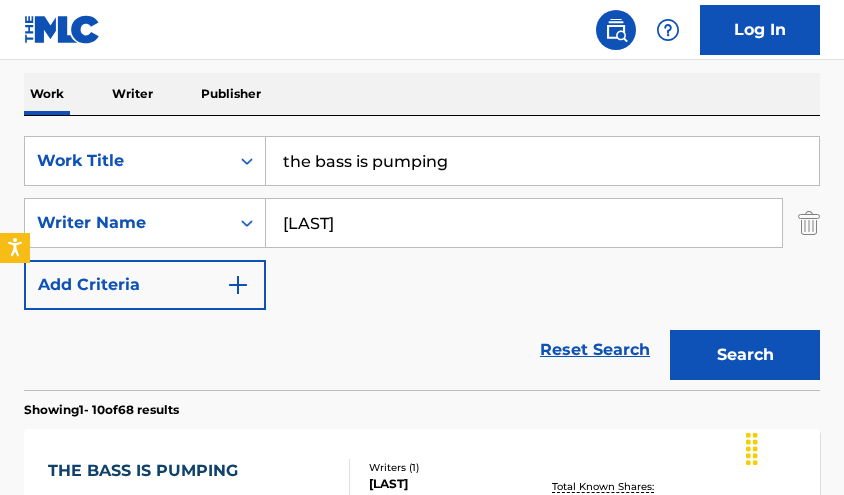 scroll, scrollTop: 303, scrollLeft: 0, axis: vertical 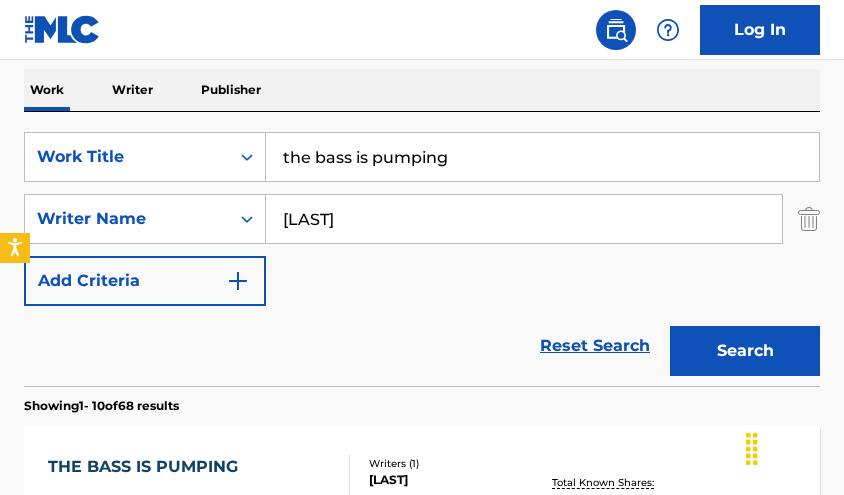 drag, startPoint x: 569, startPoint y: 145, endPoint x: -10, endPoint y: 67, distance: 584.2303 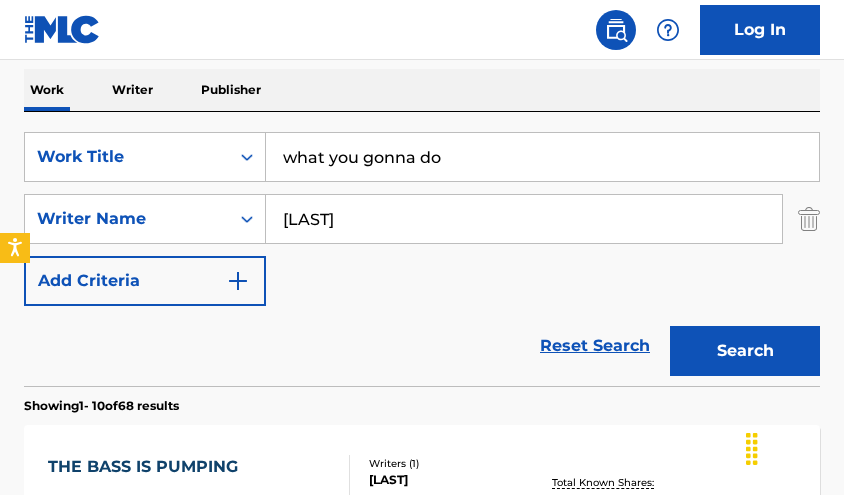 type on "what you gonna do" 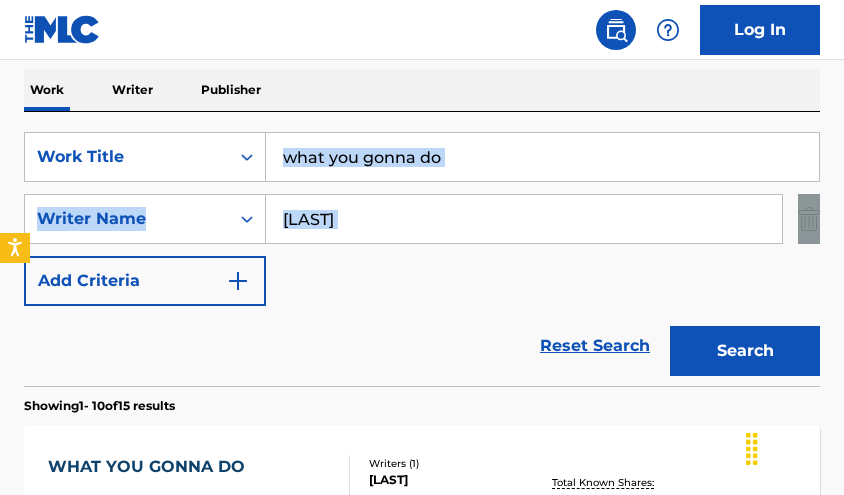 drag, startPoint x: 842, startPoint y: 148, endPoint x: 838, endPoint y: 188, distance: 40.1995 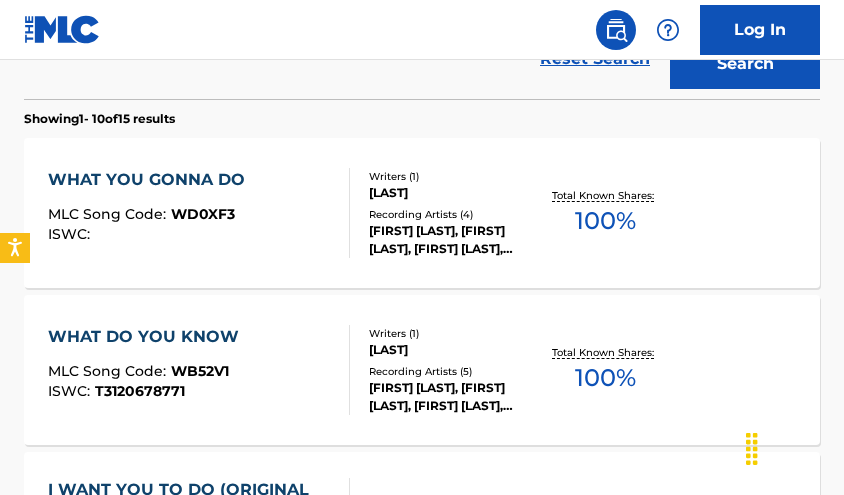scroll, scrollTop: 614, scrollLeft: 0, axis: vertical 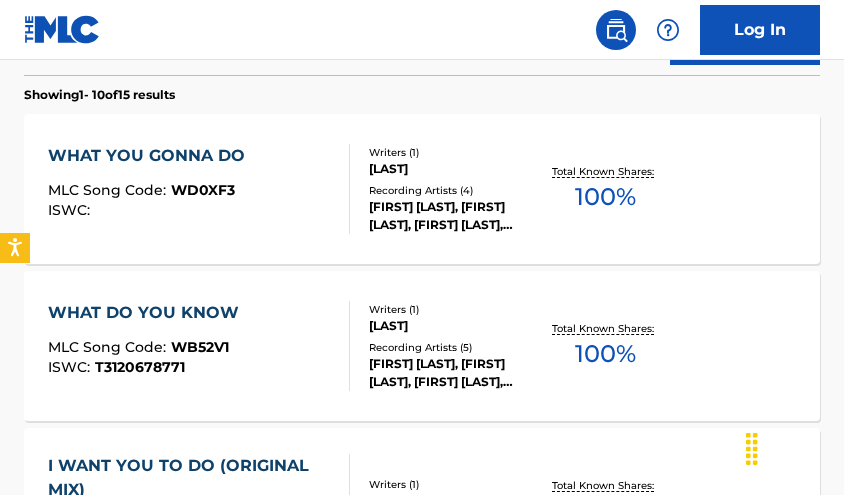 click on "WHAT YOU GONNA DO MLC Song Code : WD0XF3 ISWC : Writers ( 1 ) [FIRST] [LAST] Recording Artists ( 4 ) [FIRST] [LAST], [FIRST] [LAST], [FIRST] [LAST], [FIRST] [LAST] Total Known Shares: 100 %" at bounding box center [422, 189] 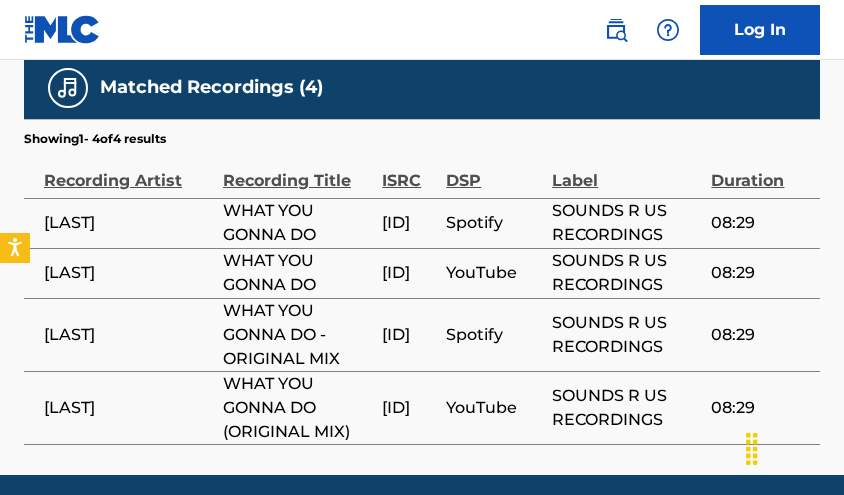 scroll, scrollTop: 1298, scrollLeft: 0, axis: vertical 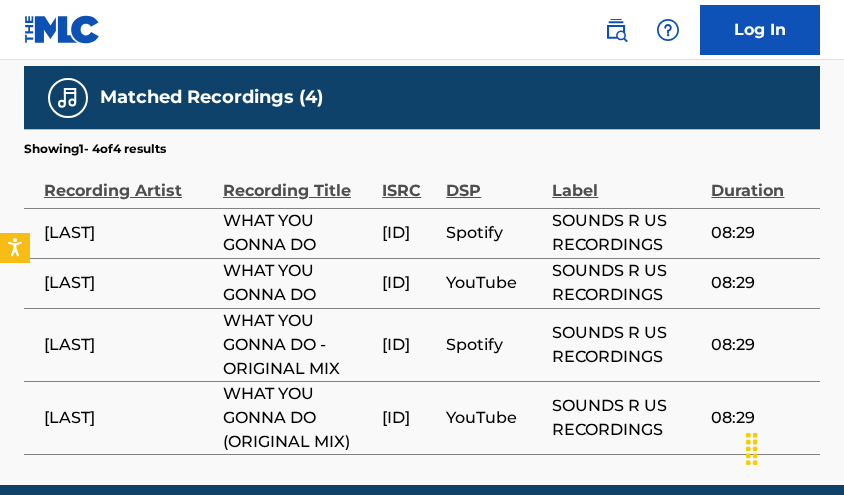 click on "[ID]" at bounding box center [409, 345] 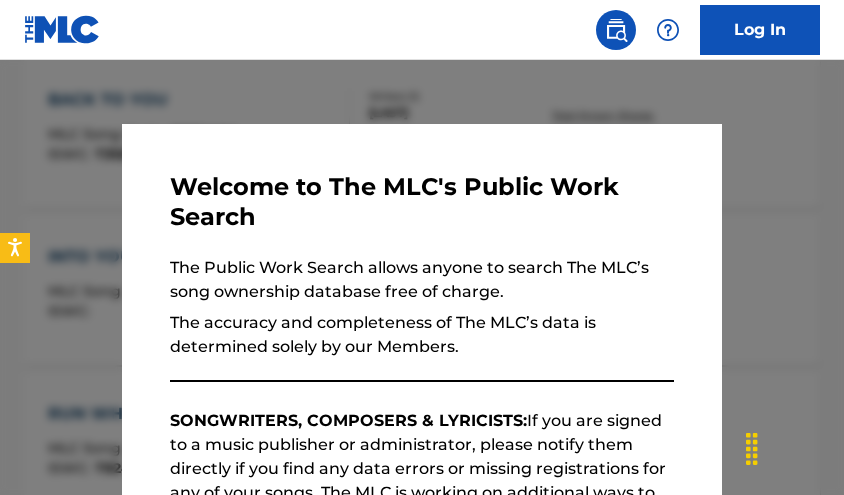 scroll, scrollTop: 728, scrollLeft: 0, axis: vertical 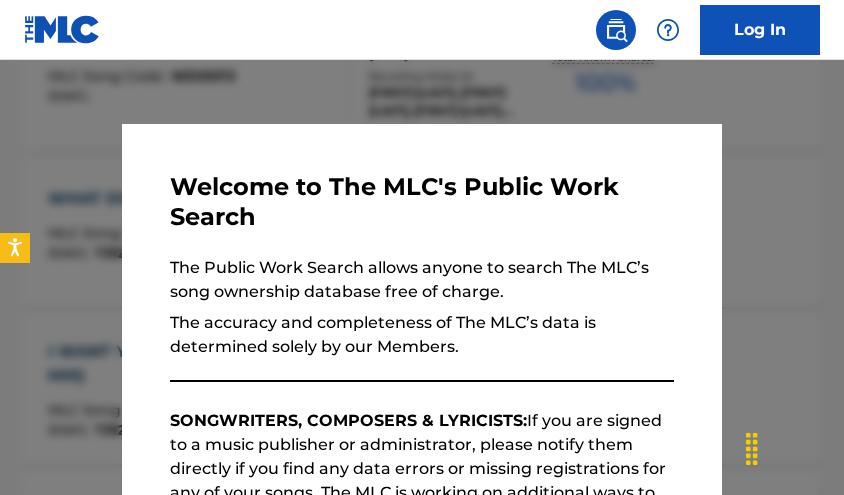 click at bounding box center (422, 307) 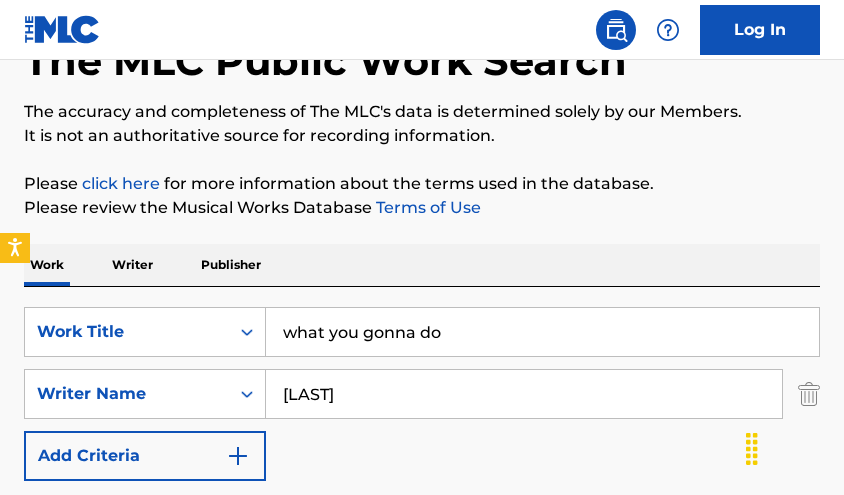 scroll, scrollTop: 133, scrollLeft: 0, axis: vertical 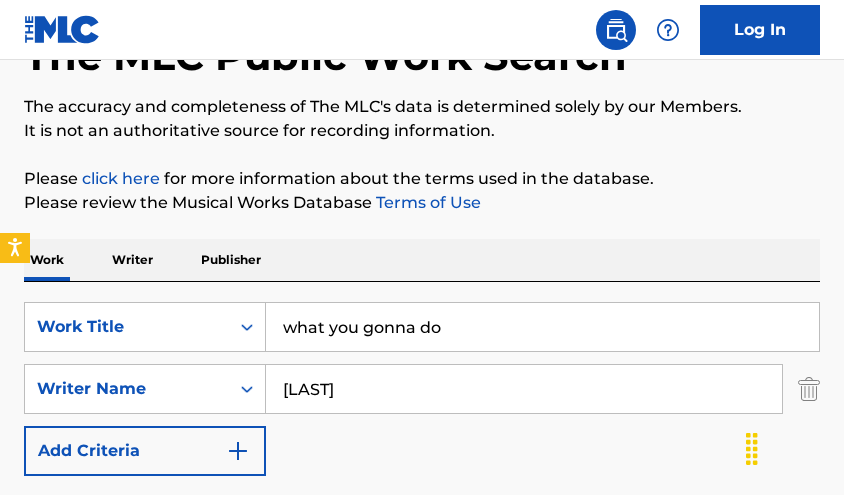 drag, startPoint x: 464, startPoint y: 312, endPoint x: -36, endPoint y: 282, distance: 500.8992 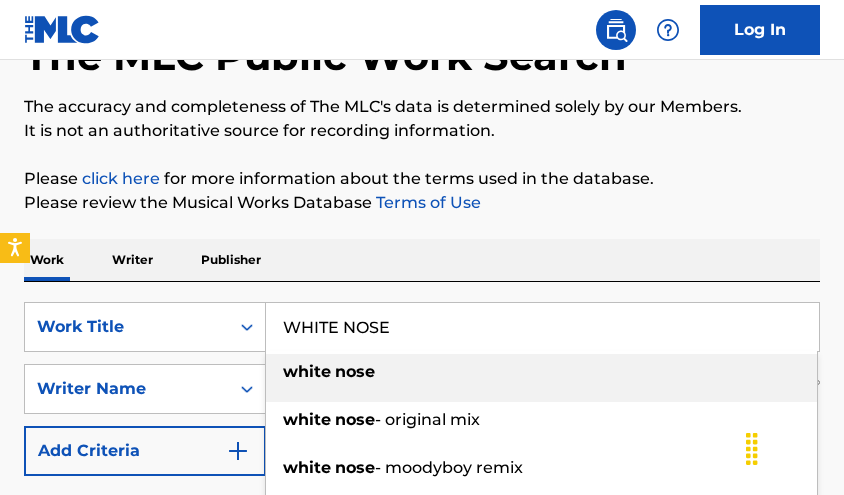 click on "white   nose" at bounding box center [541, 372] 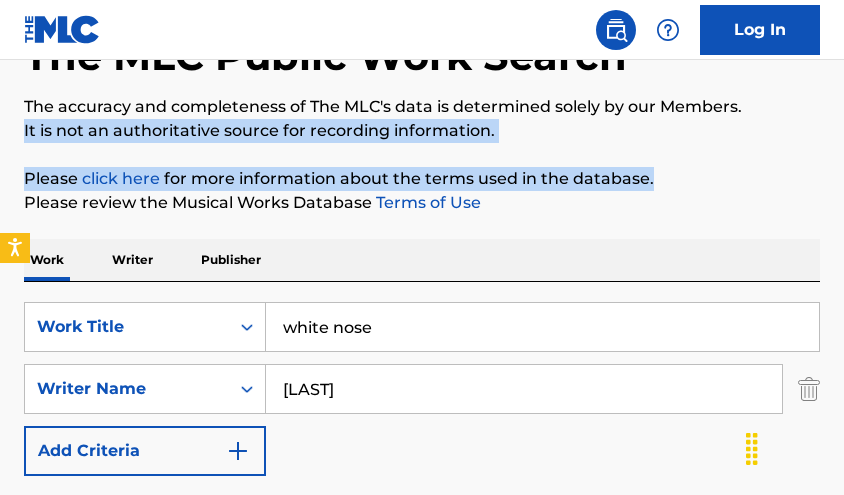 drag, startPoint x: 843, startPoint y: 116, endPoint x: 839, endPoint y: 97, distance: 19.416489 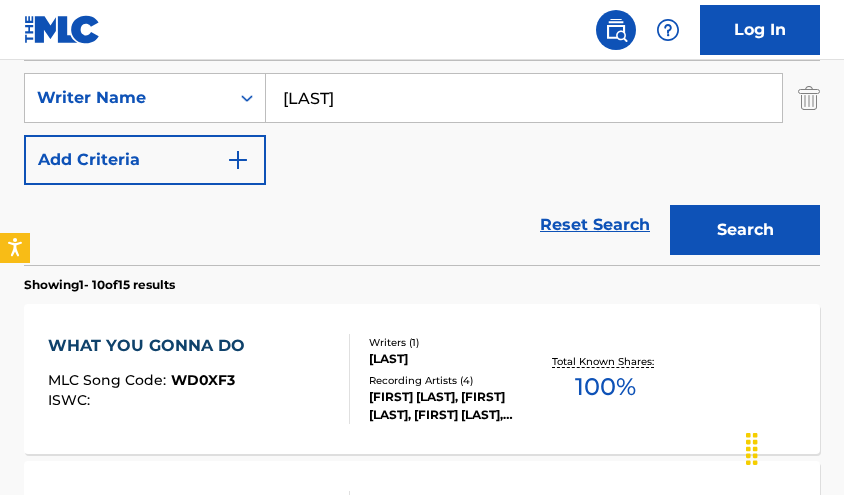 click on "Search" at bounding box center [745, 230] 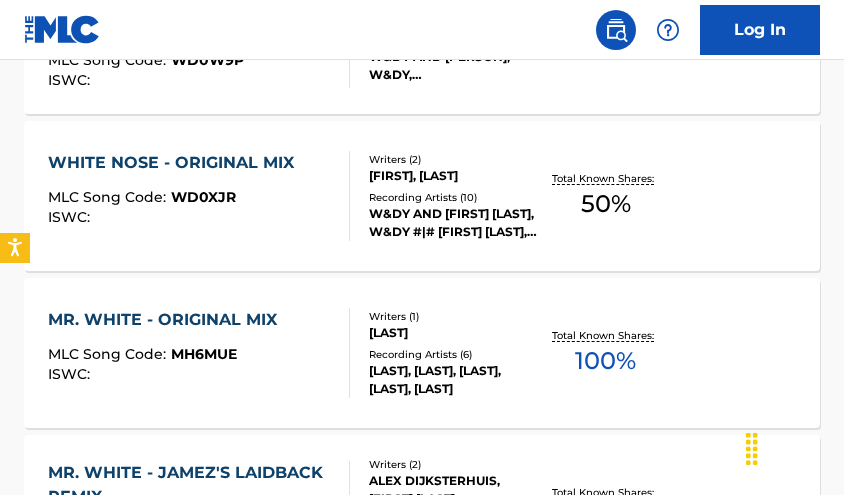 scroll, scrollTop: 782, scrollLeft: 0, axis: vertical 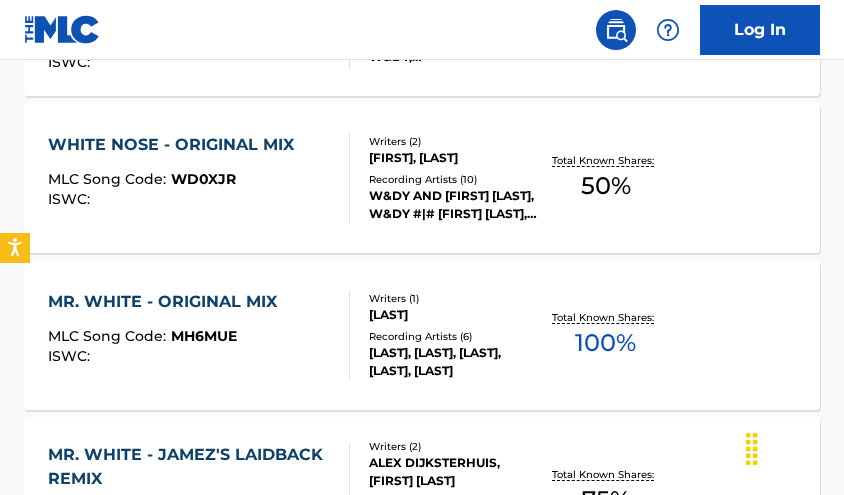 click on "Total Known Shares: 50 %" at bounding box center [605, 178] 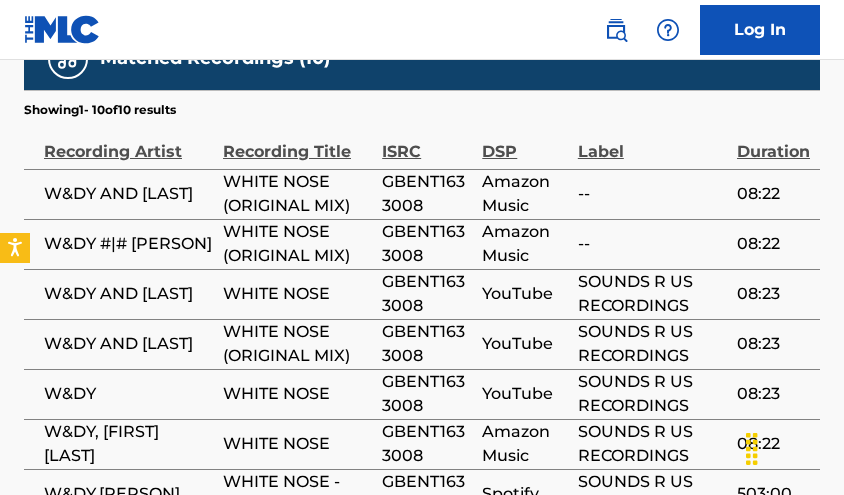 scroll, scrollTop: 1404, scrollLeft: 0, axis: vertical 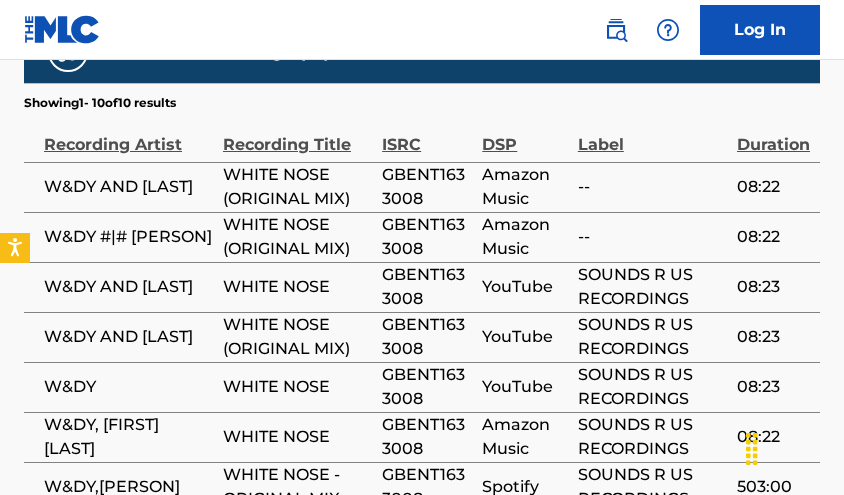click on "GBENT1633008" at bounding box center [427, 237] 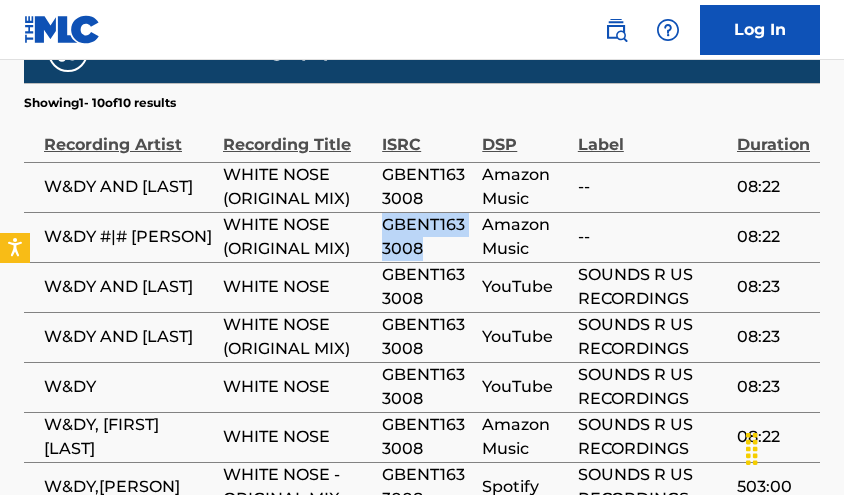 click on "GBENT1633008" at bounding box center (427, 237) 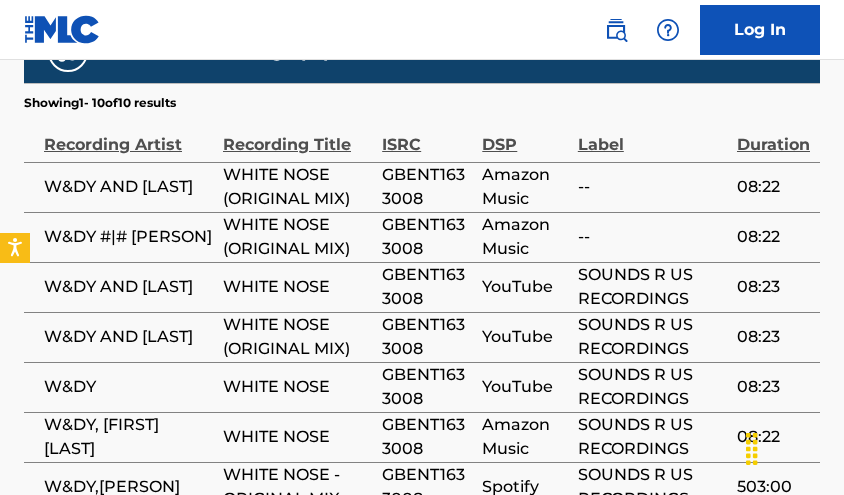 drag, startPoint x: 200, startPoint y: 442, endPoint x: 212, endPoint y: 432, distance: 15.6205 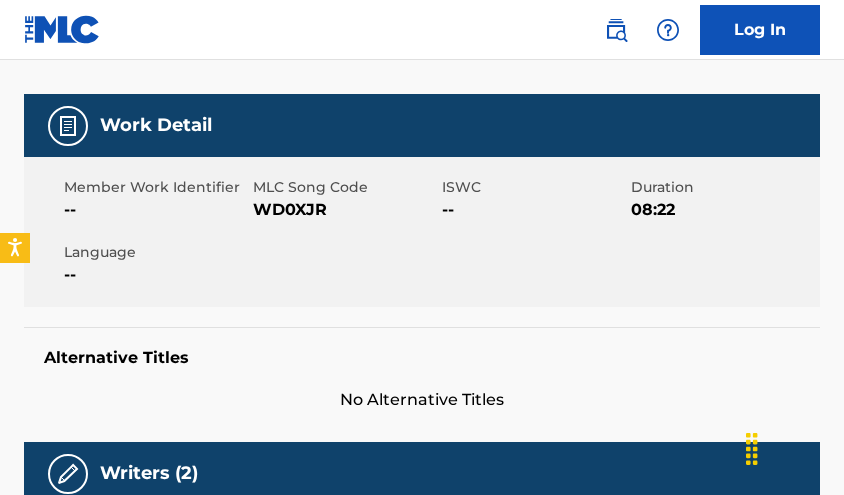 scroll, scrollTop: 268, scrollLeft: 0, axis: vertical 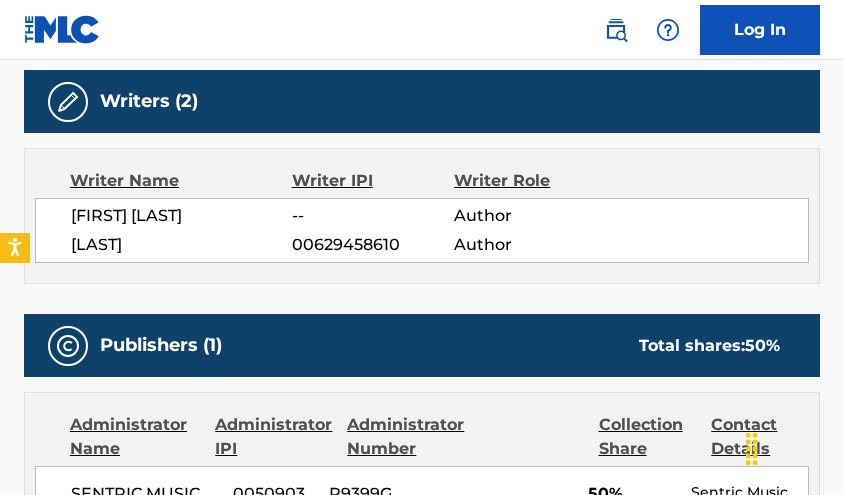 click on "[FIRST] [LAST]" at bounding box center [181, 216] 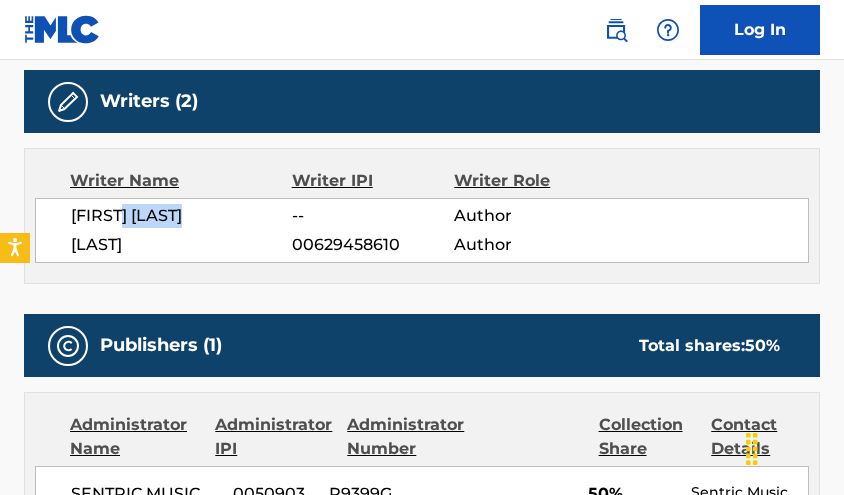 click on "[FIRST] [LAST]" at bounding box center [181, 216] 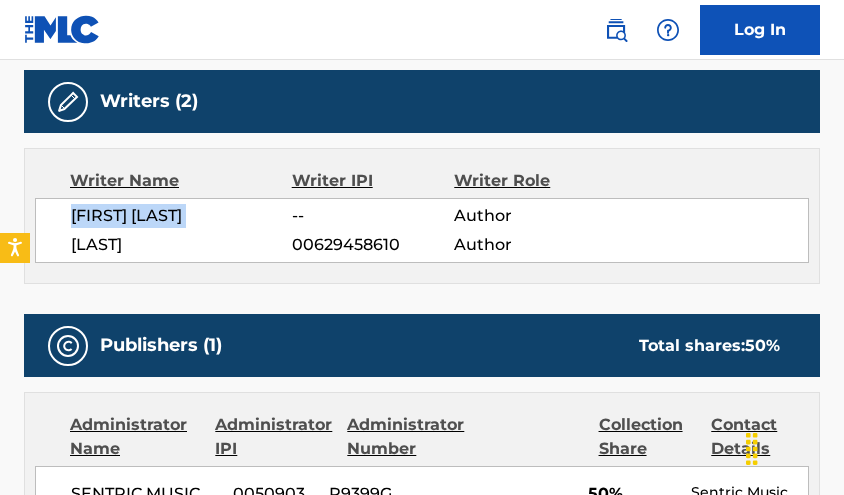 click on "[FIRST] [LAST]" at bounding box center (181, 216) 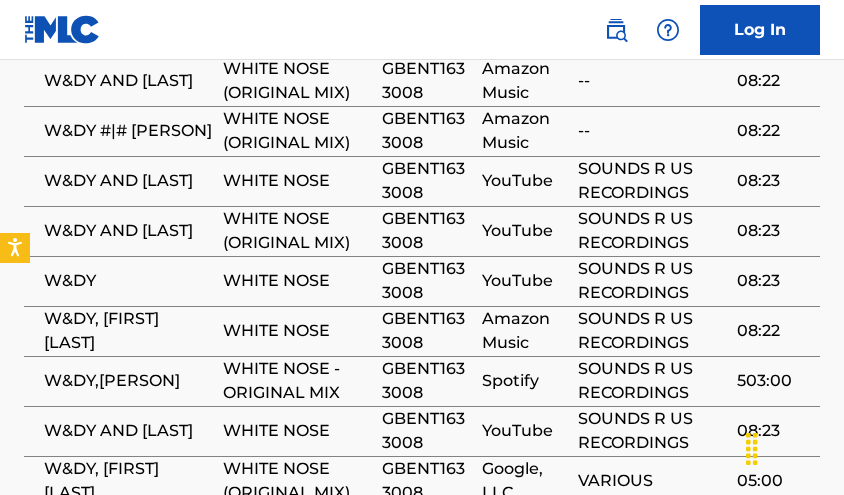 scroll, scrollTop: 1513, scrollLeft: 0, axis: vertical 